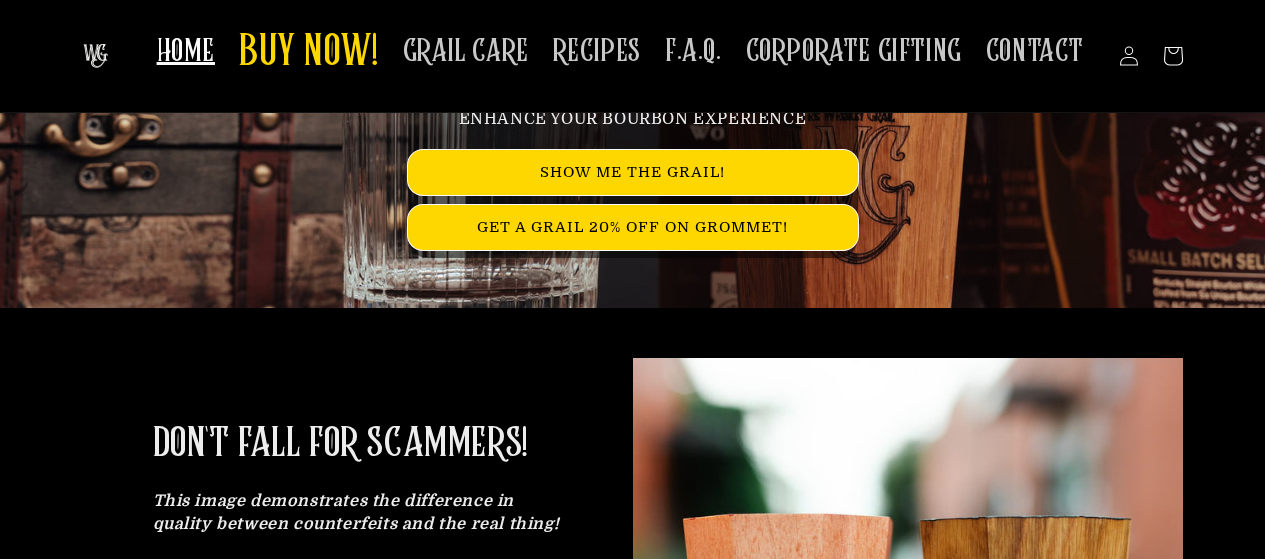 scroll, scrollTop: 200, scrollLeft: 0, axis: vertical 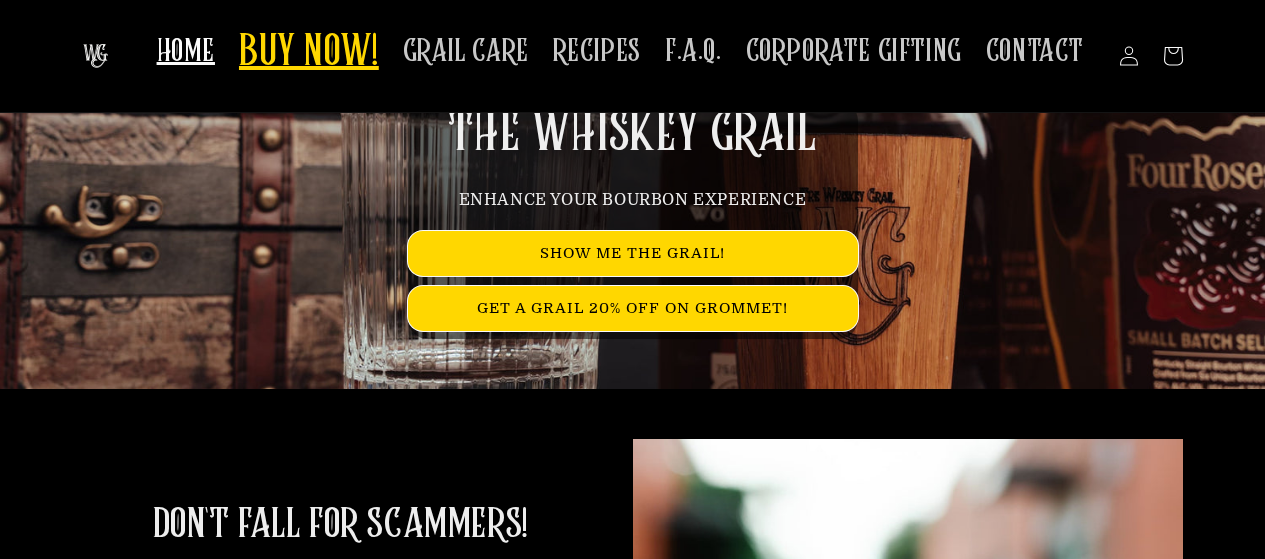 click on "BUY NOW!" at bounding box center (309, 53) 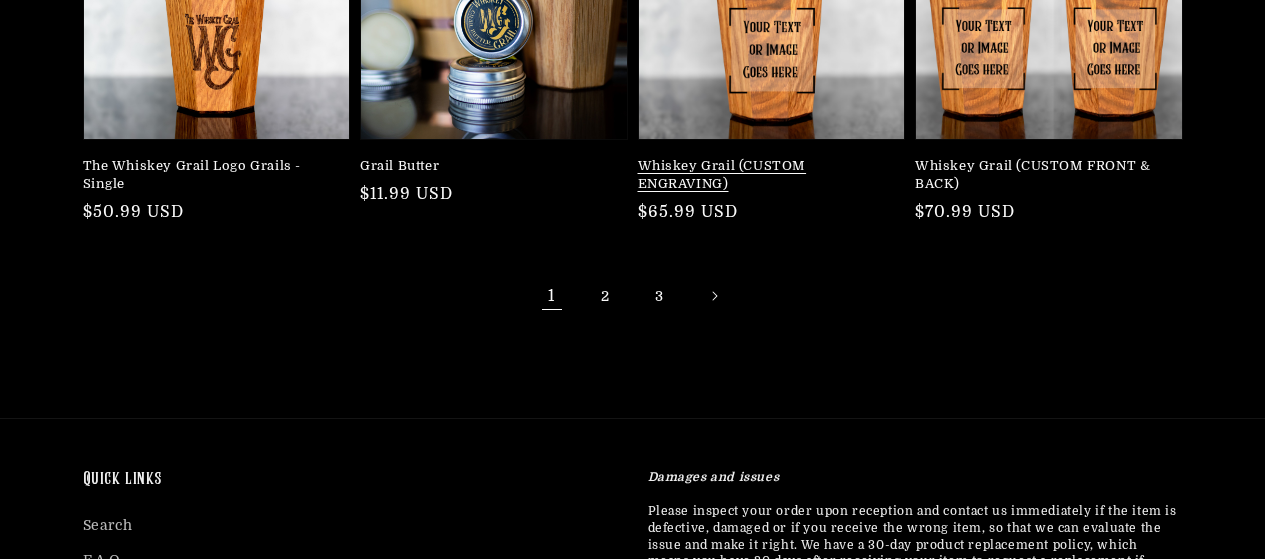 scroll, scrollTop: 800, scrollLeft: 0, axis: vertical 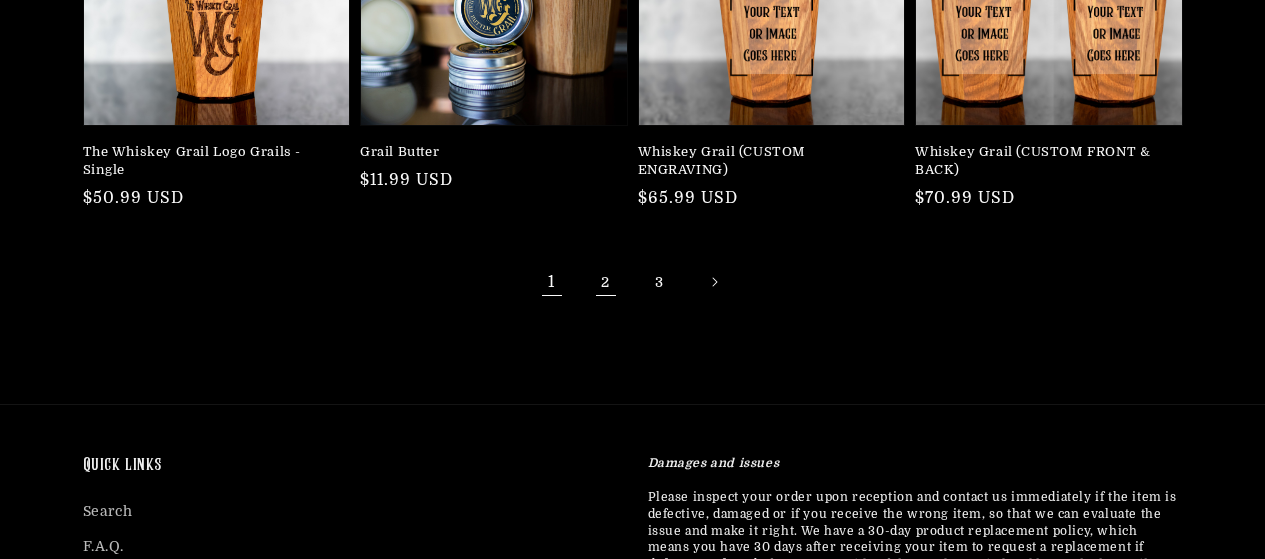 click on "2" at bounding box center [606, 282] 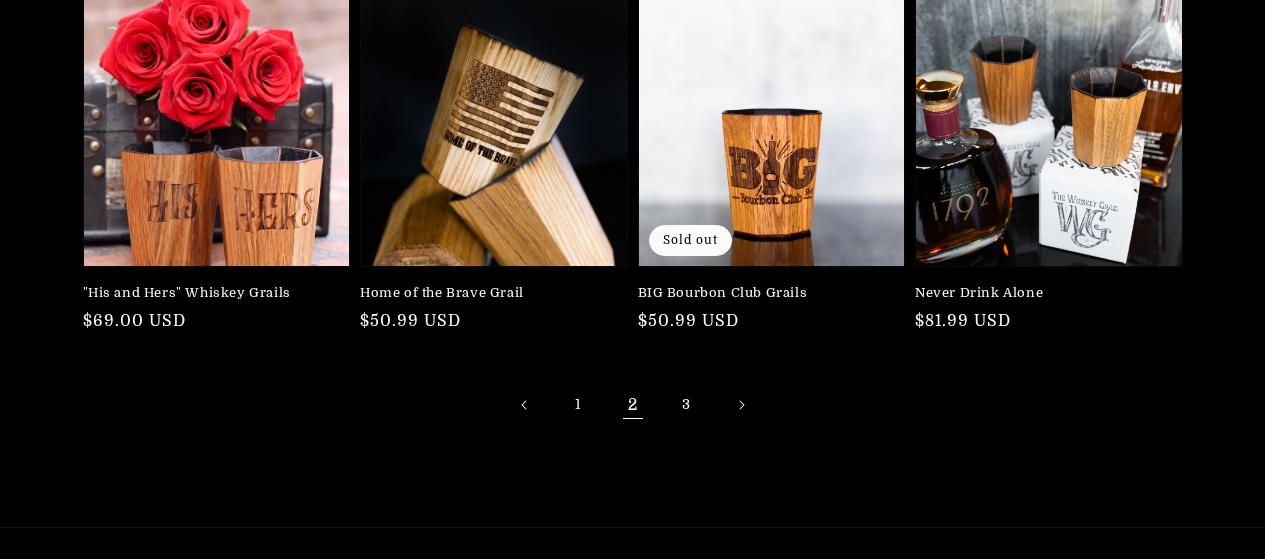 scroll, scrollTop: 700, scrollLeft: 0, axis: vertical 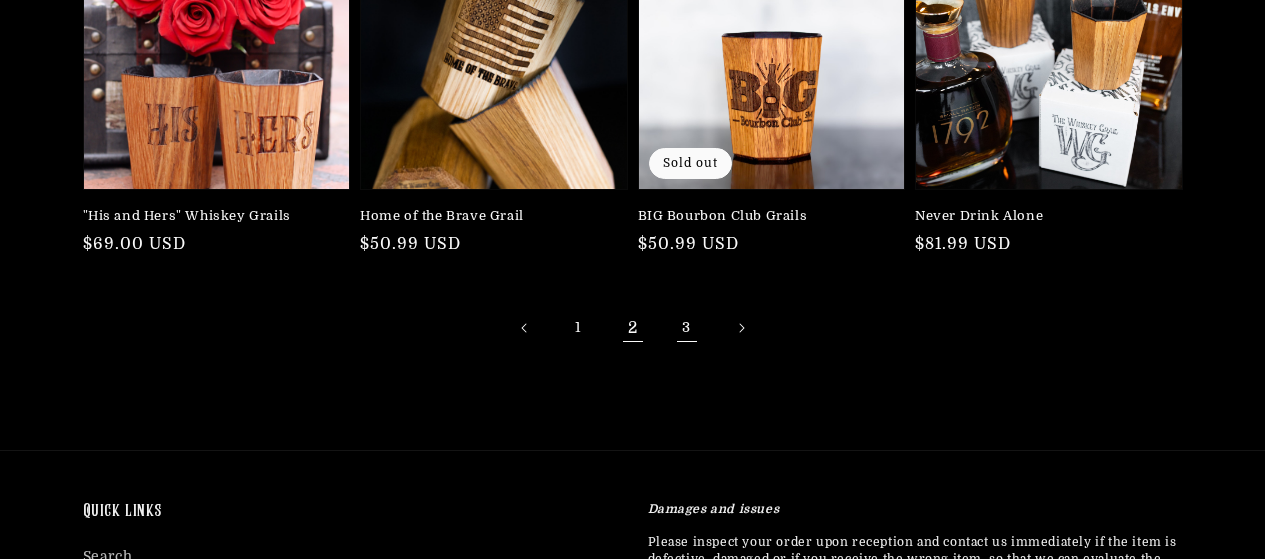 click on "3" at bounding box center (687, 328) 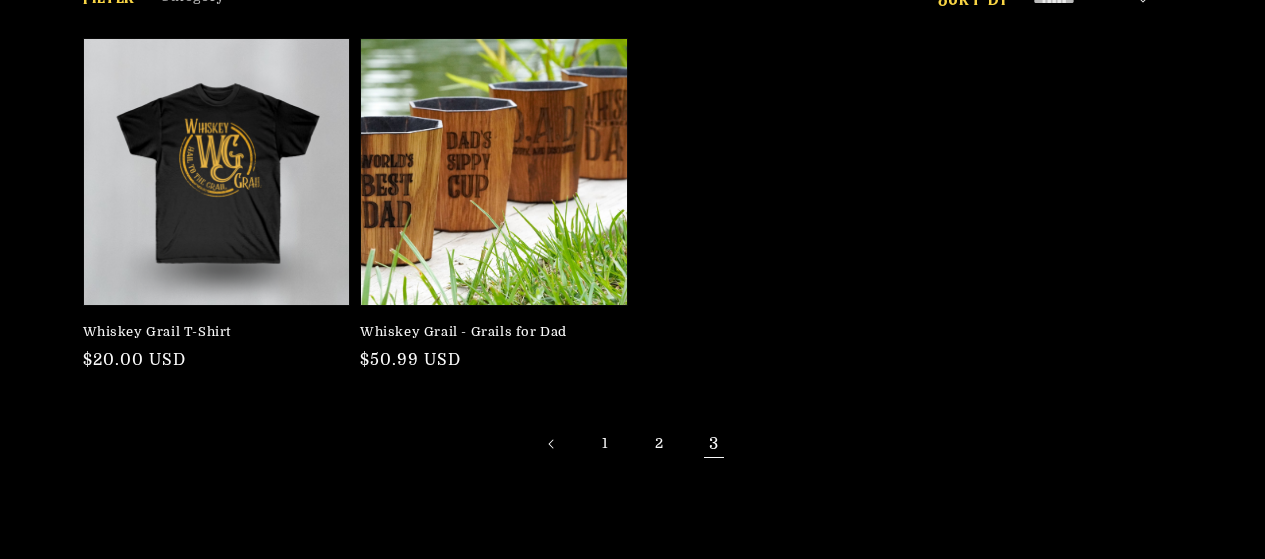 scroll, scrollTop: 300, scrollLeft: 0, axis: vertical 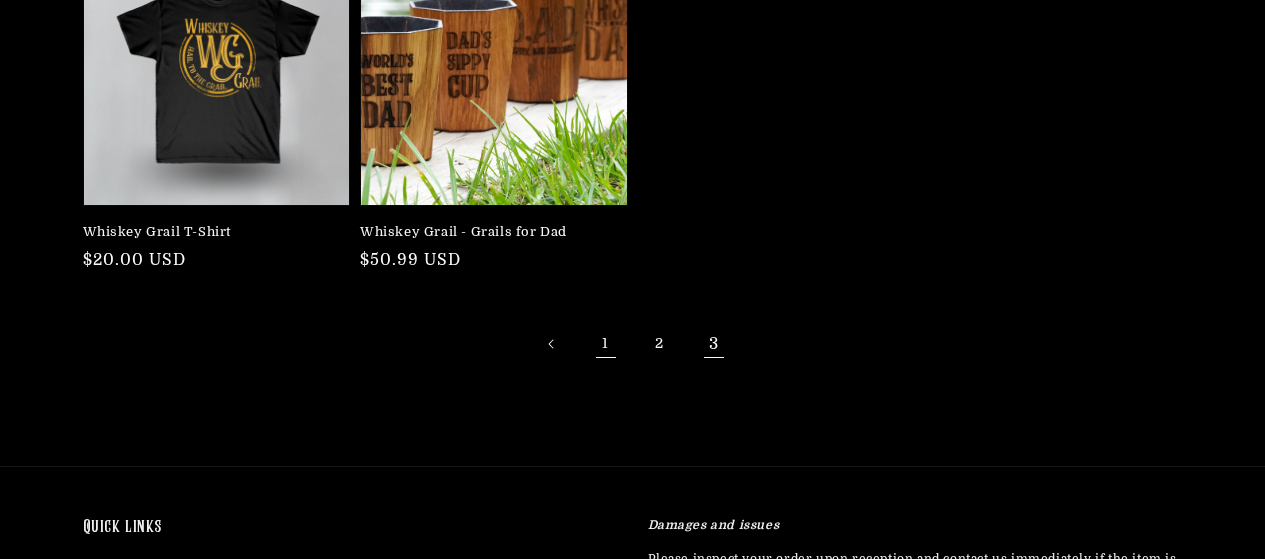 click on "1" at bounding box center [606, 344] 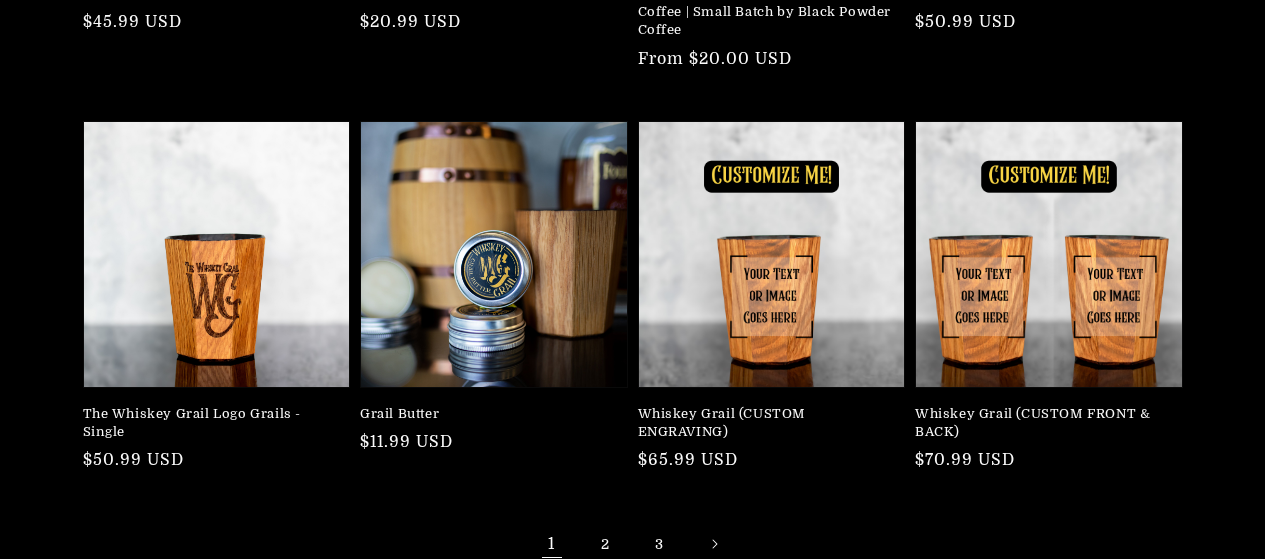 scroll, scrollTop: 600, scrollLeft: 0, axis: vertical 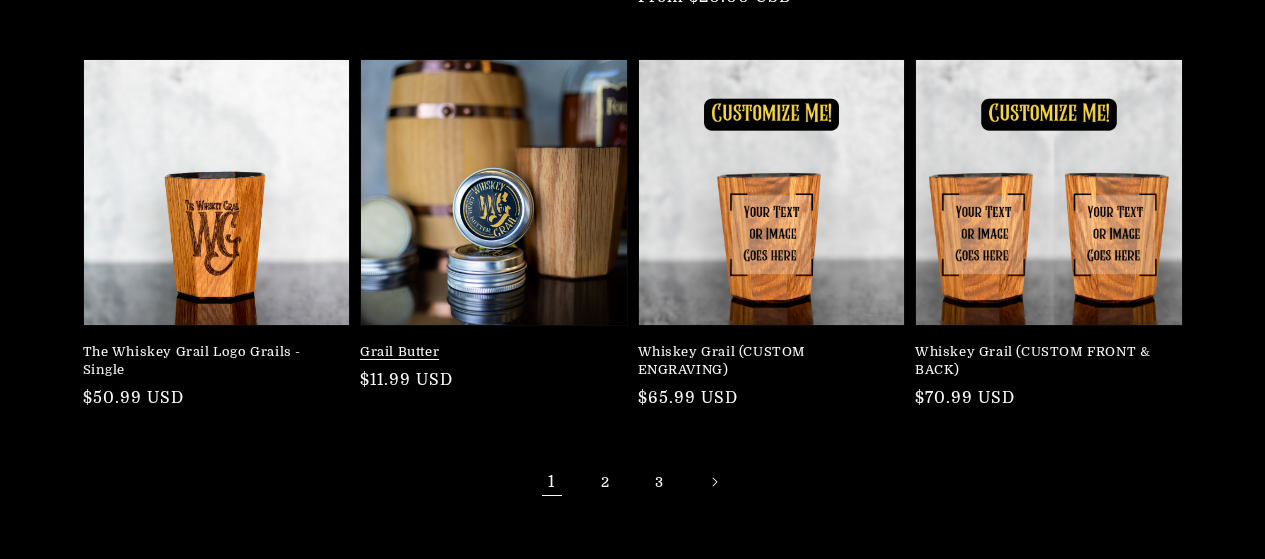 click on "Grail Butter" at bounding box center [488, 352] 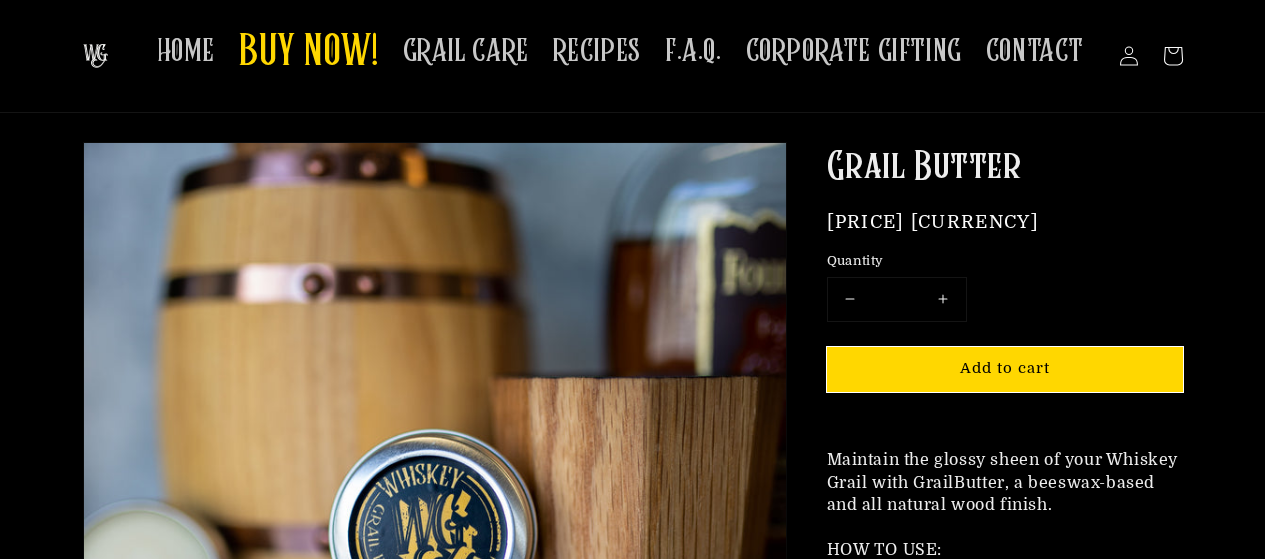 scroll, scrollTop: 0, scrollLeft: 0, axis: both 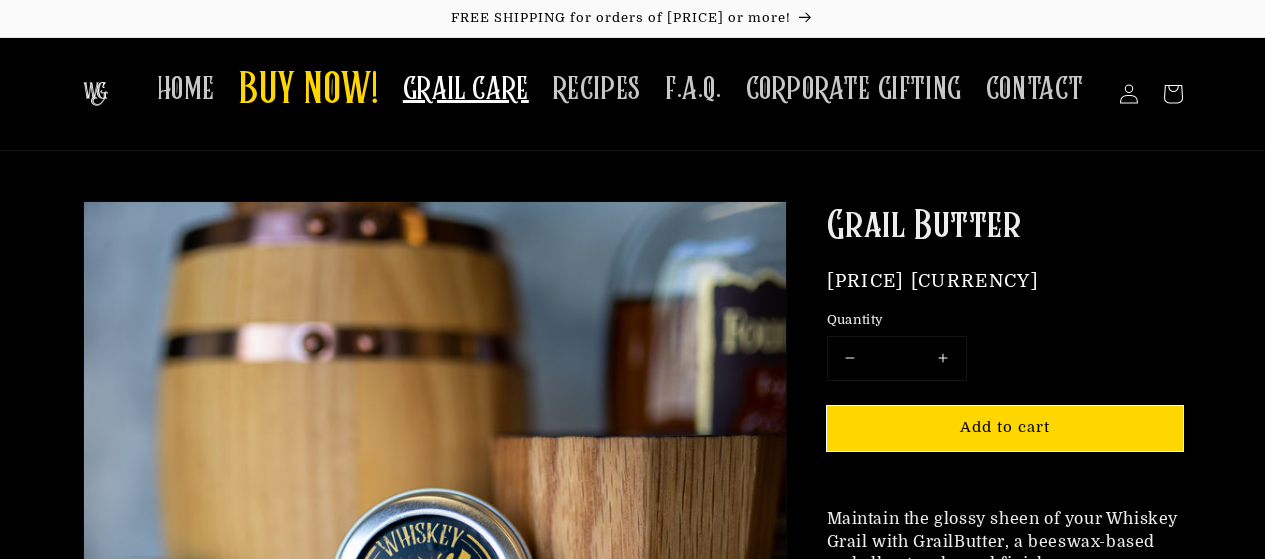click on "GRAIL CARE" at bounding box center (466, 89) 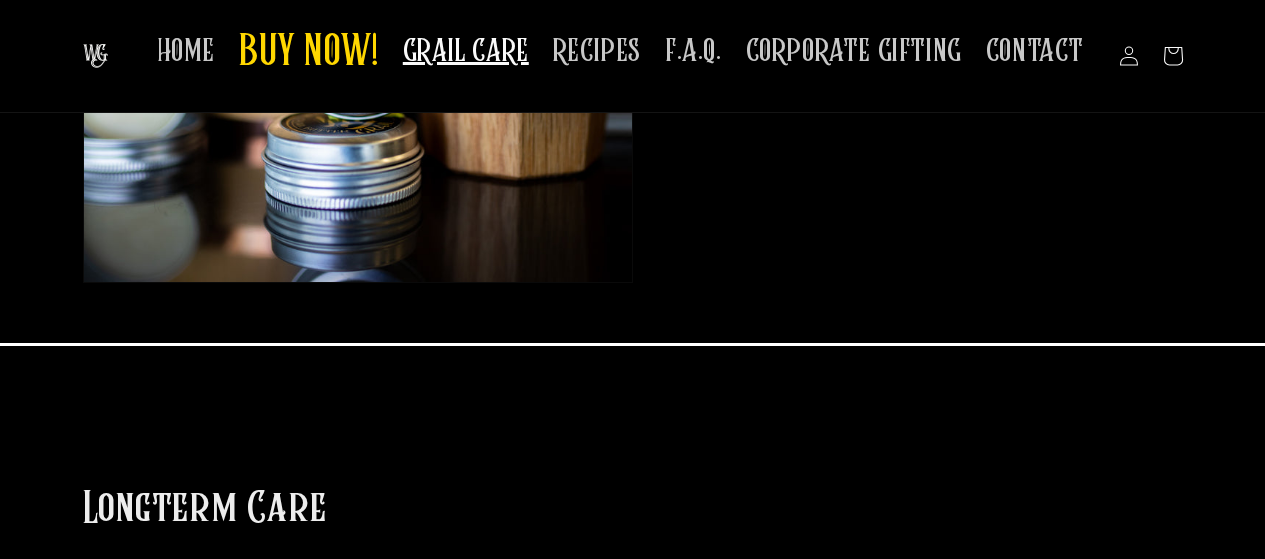 scroll, scrollTop: 1400, scrollLeft: 0, axis: vertical 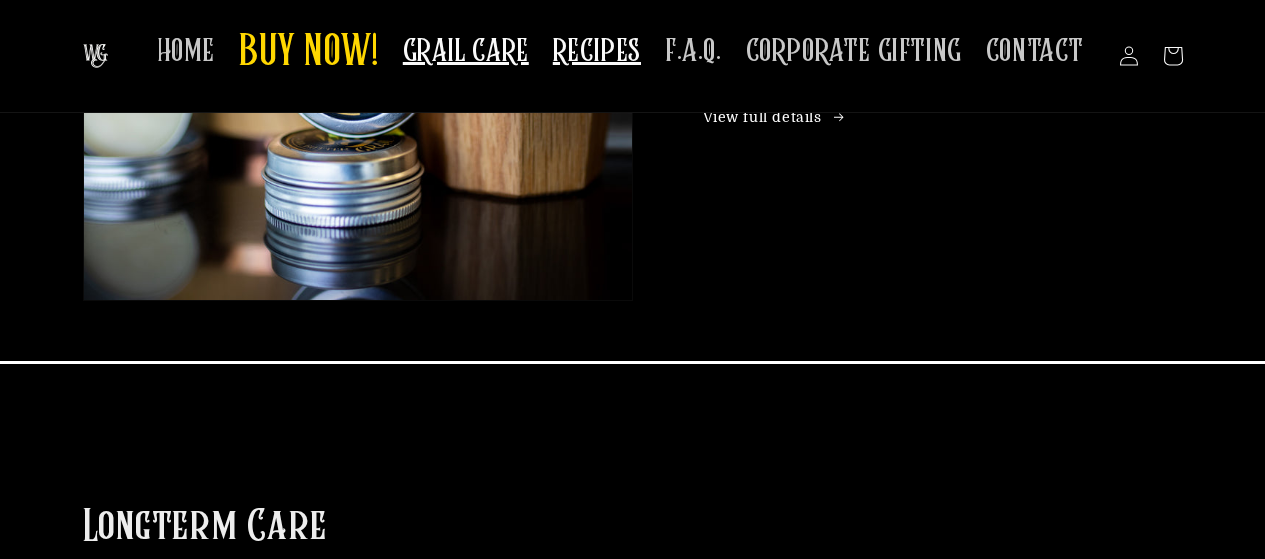 click on "RECIPES" at bounding box center (597, 51) 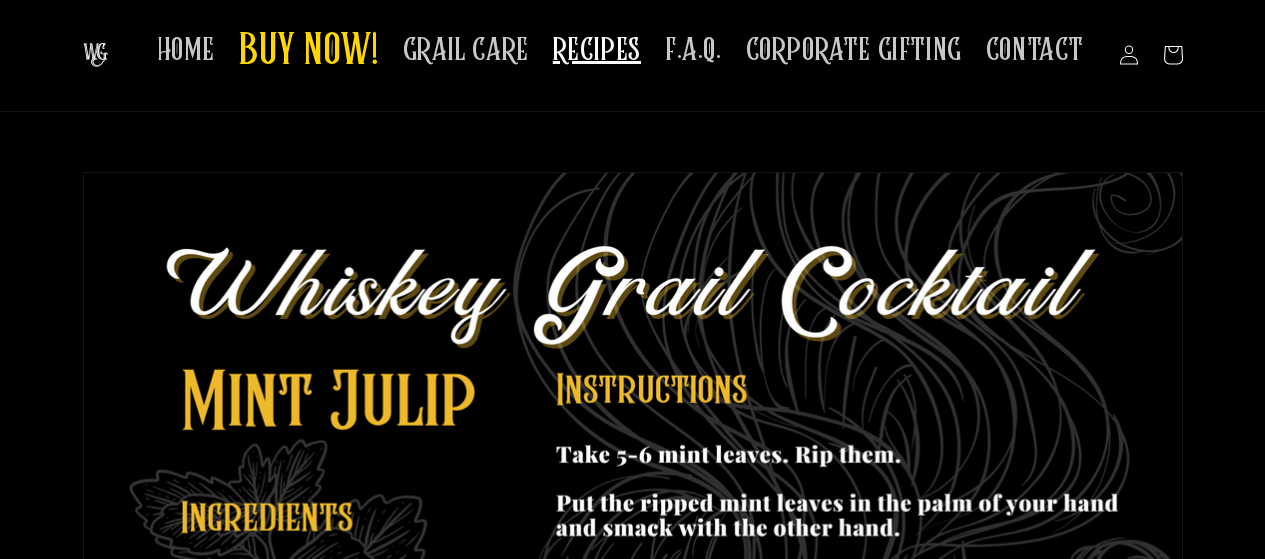 scroll, scrollTop: 0, scrollLeft: 0, axis: both 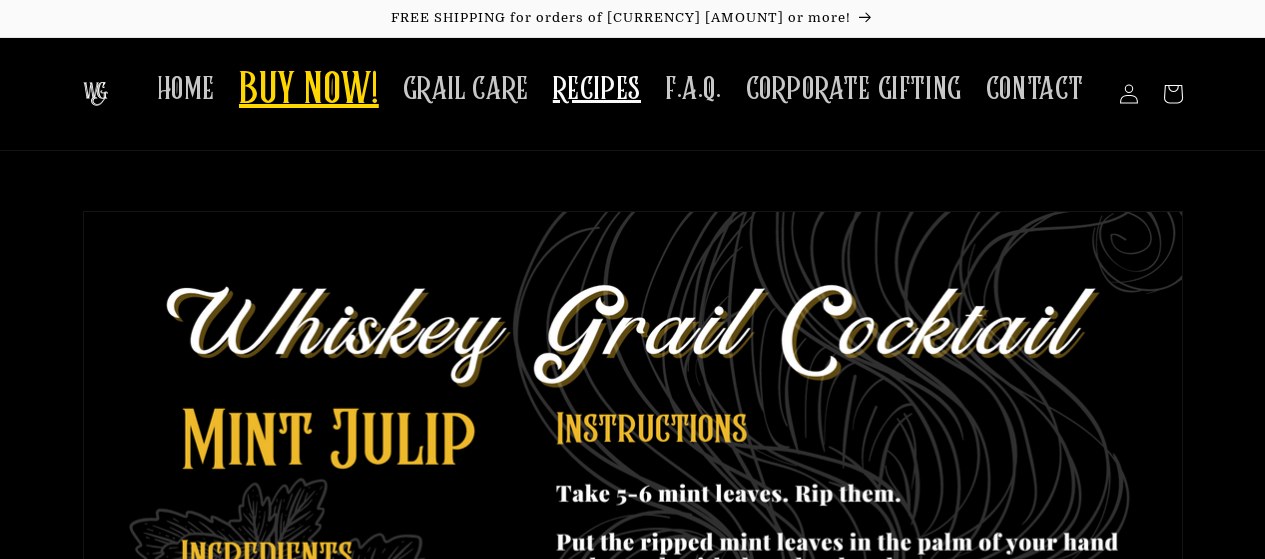 click on "BUY NOW!" at bounding box center (309, 91) 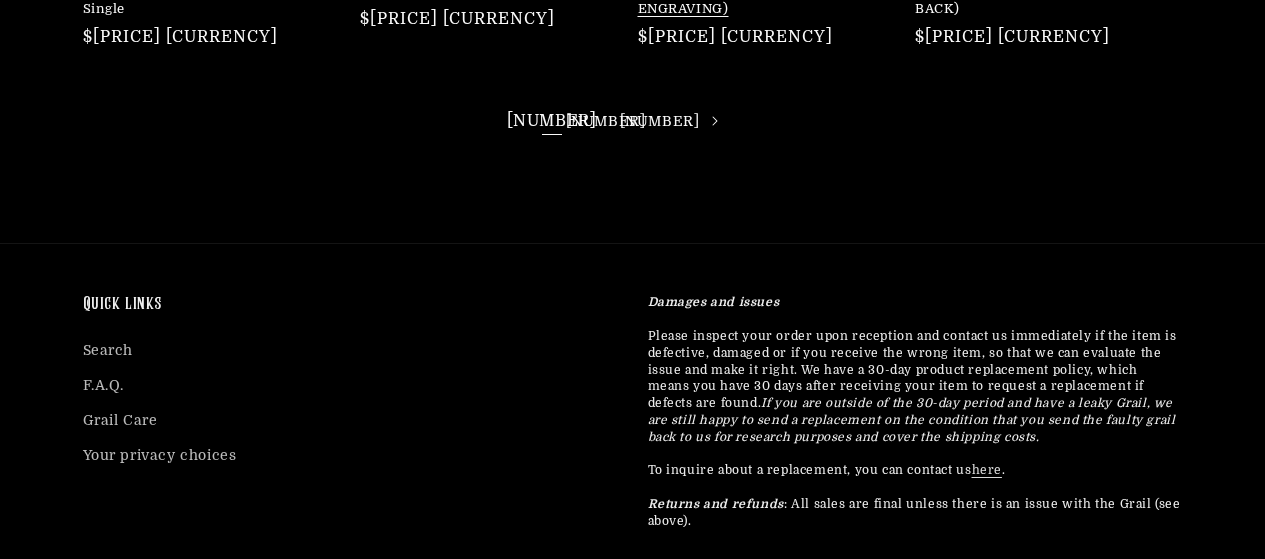 scroll, scrollTop: 1000, scrollLeft: 0, axis: vertical 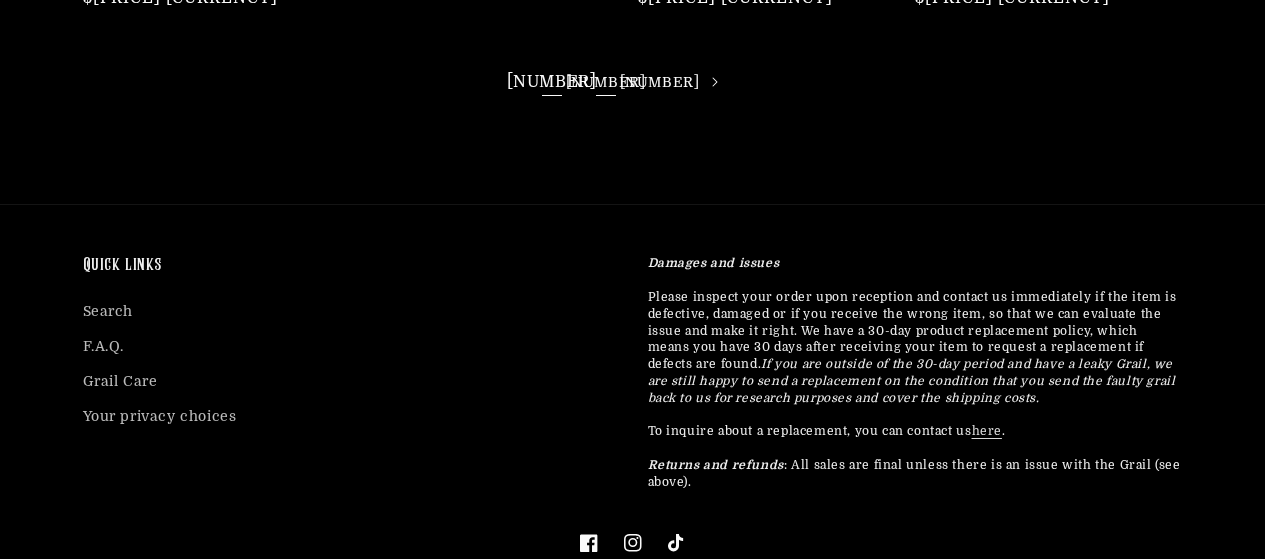 click on "2" at bounding box center [606, 82] 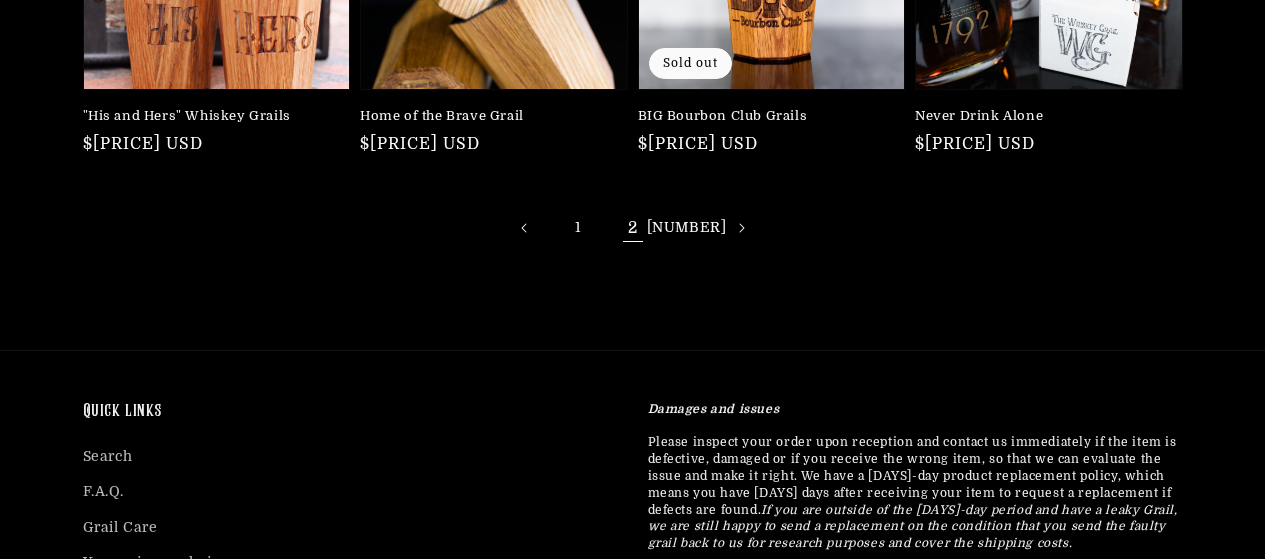 scroll, scrollTop: 900, scrollLeft: 0, axis: vertical 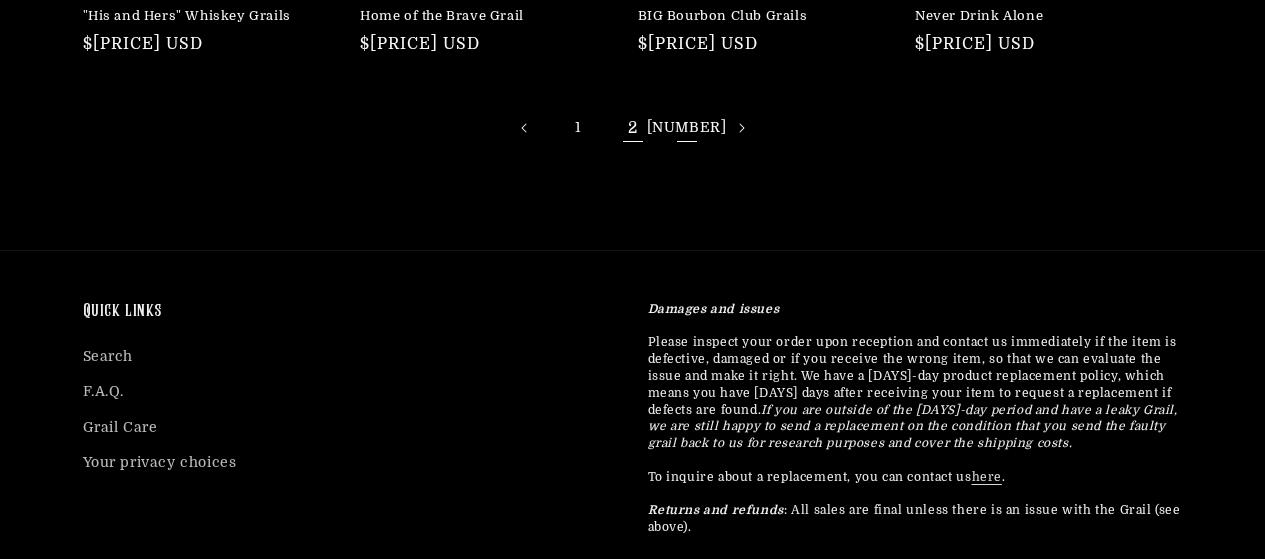 click on "[NUMBER]" at bounding box center [687, 128] 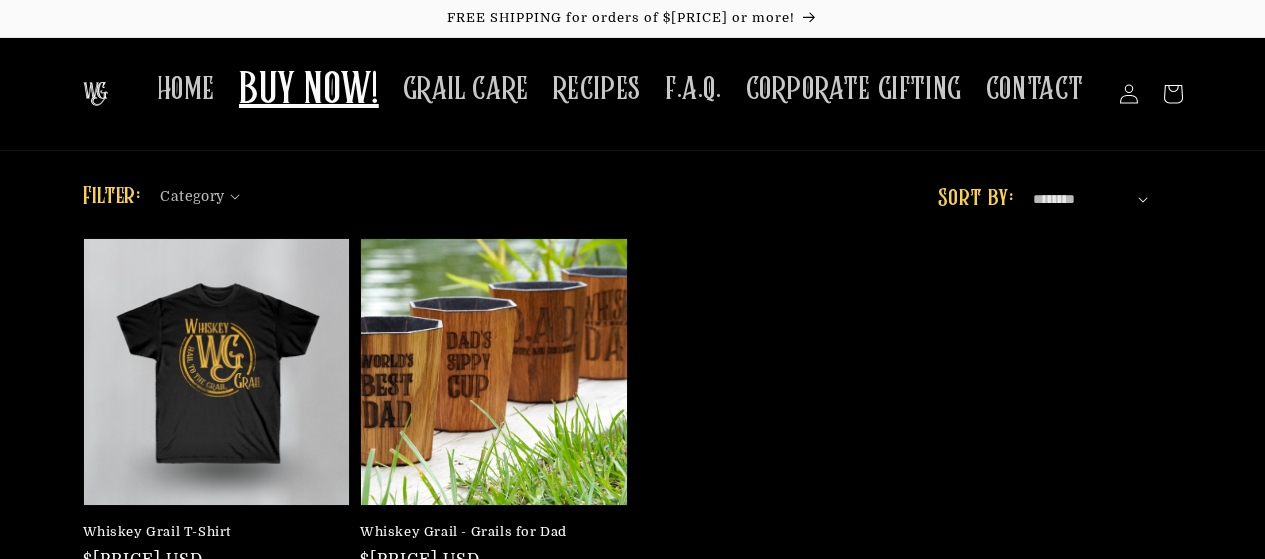 scroll, scrollTop: 100, scrollLeft: 0, axis: vertical 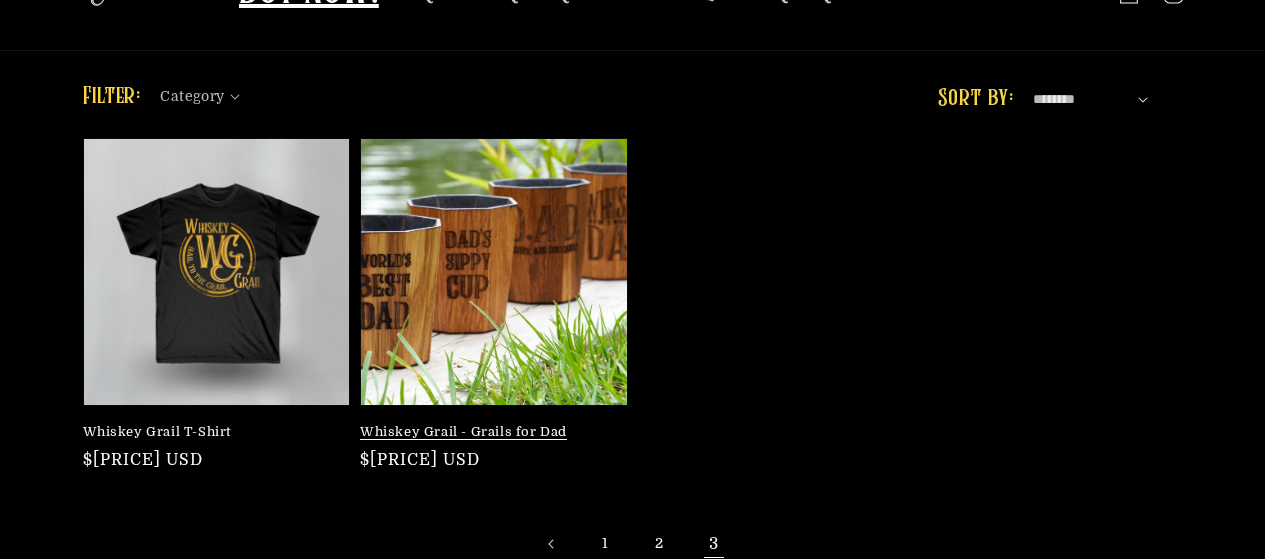 click on "Whiskey Grail - Grails for Dad" at bounding box center [488, 432] 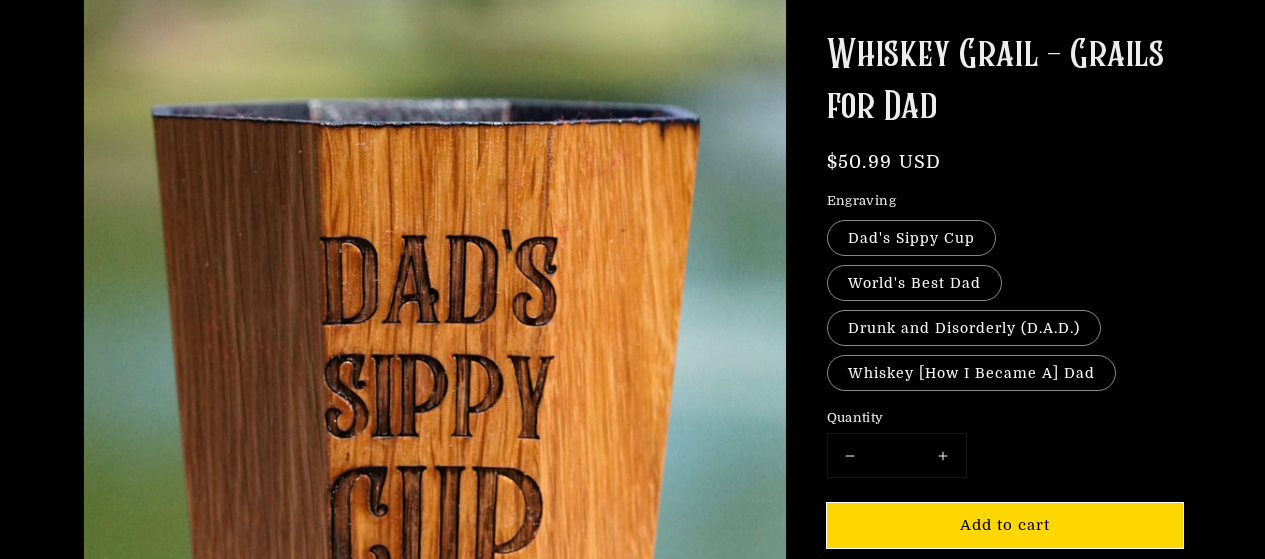 scroll, scrollTop: 500, scrollLeft: 0, axis: vertical 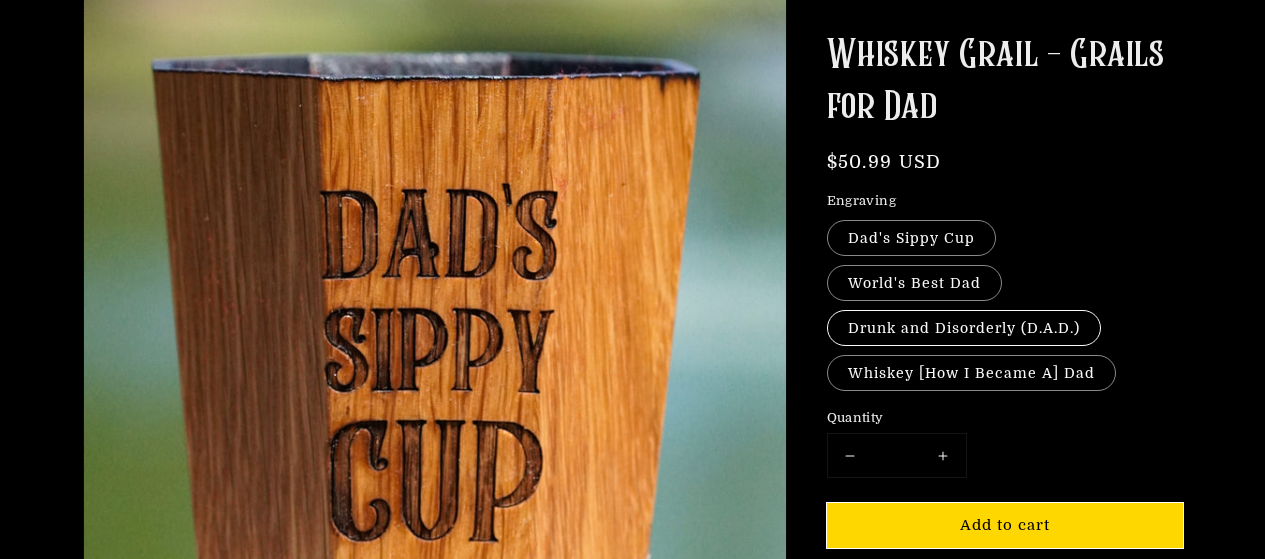 click on "Drunk and Disorderly (D.A.D.)" at bounding box center [964, 328] 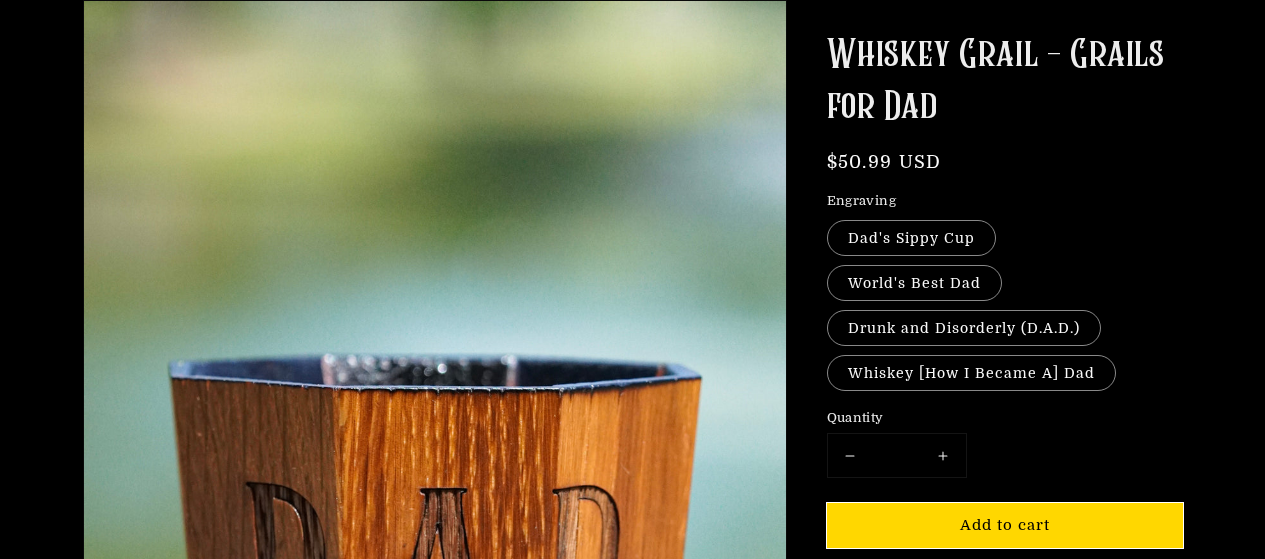 scroll, scrollTop: 501, scrollLeft: 0, axis: vertical 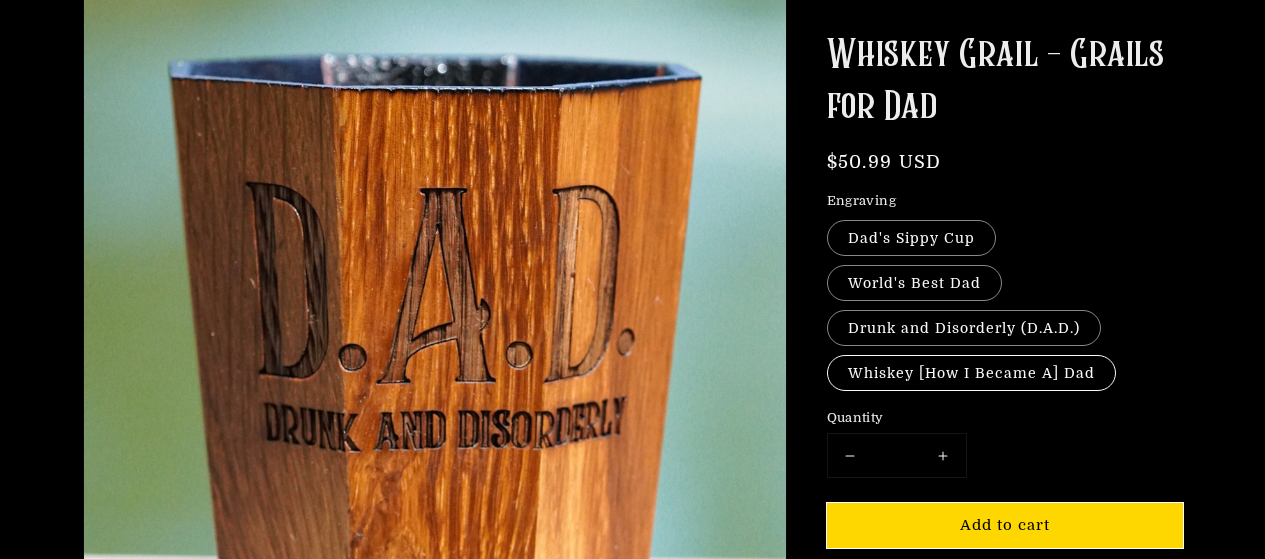 click on "Whiskey [How I Became A] Dad" at bounding box center (971, 373) 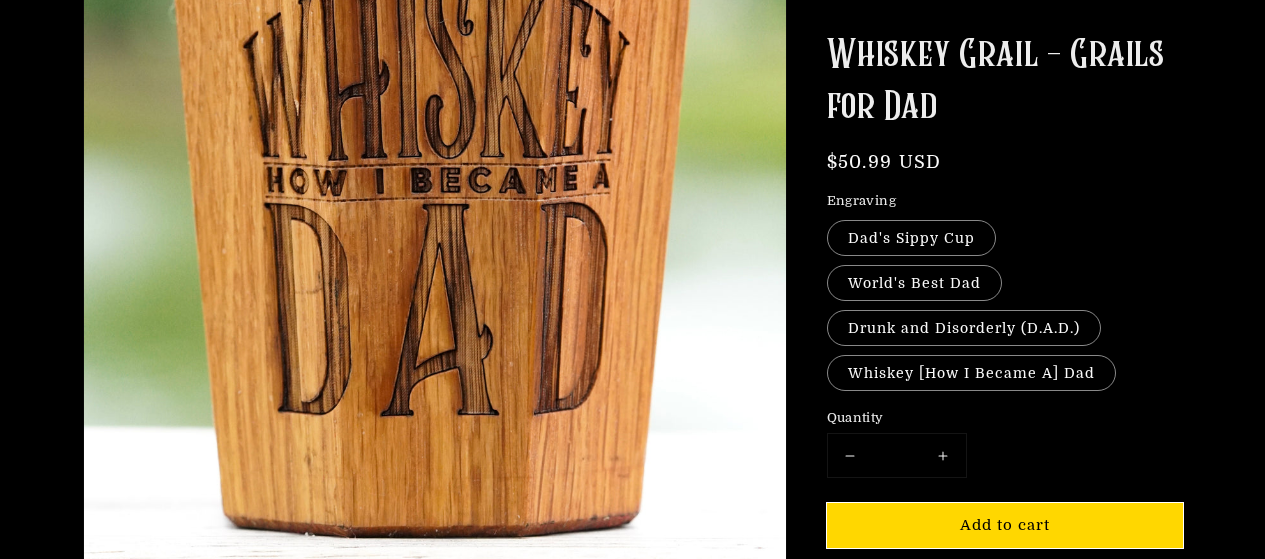 scroll, scrollTop: 701, scrollLeft: 0, axis: vertical 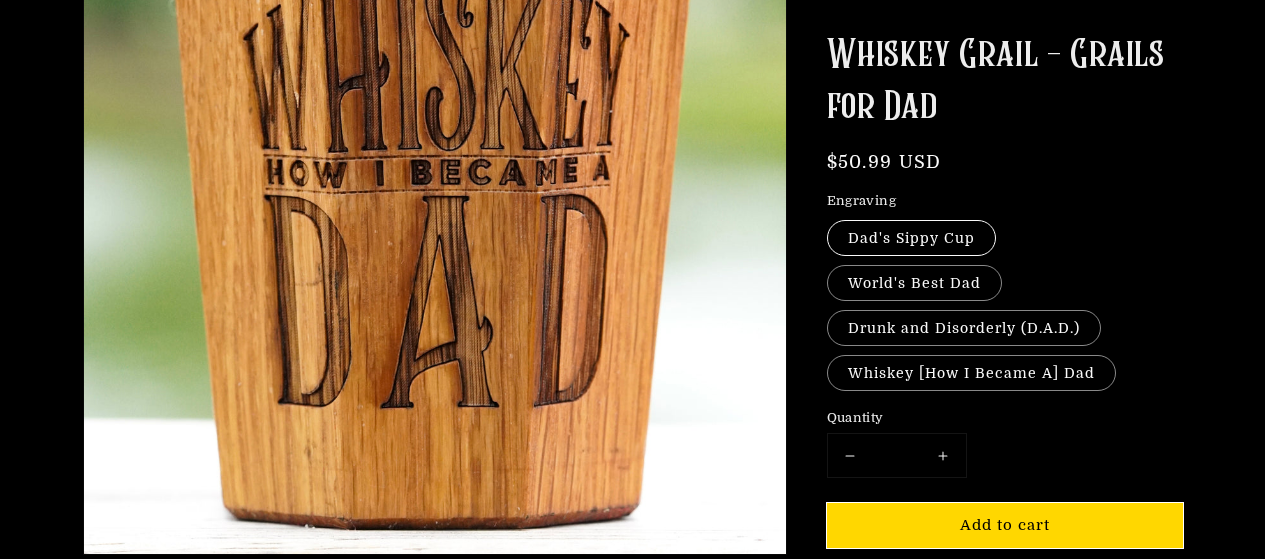 click on "Dad's Sippy Cup" at bounding box center [911, 238] 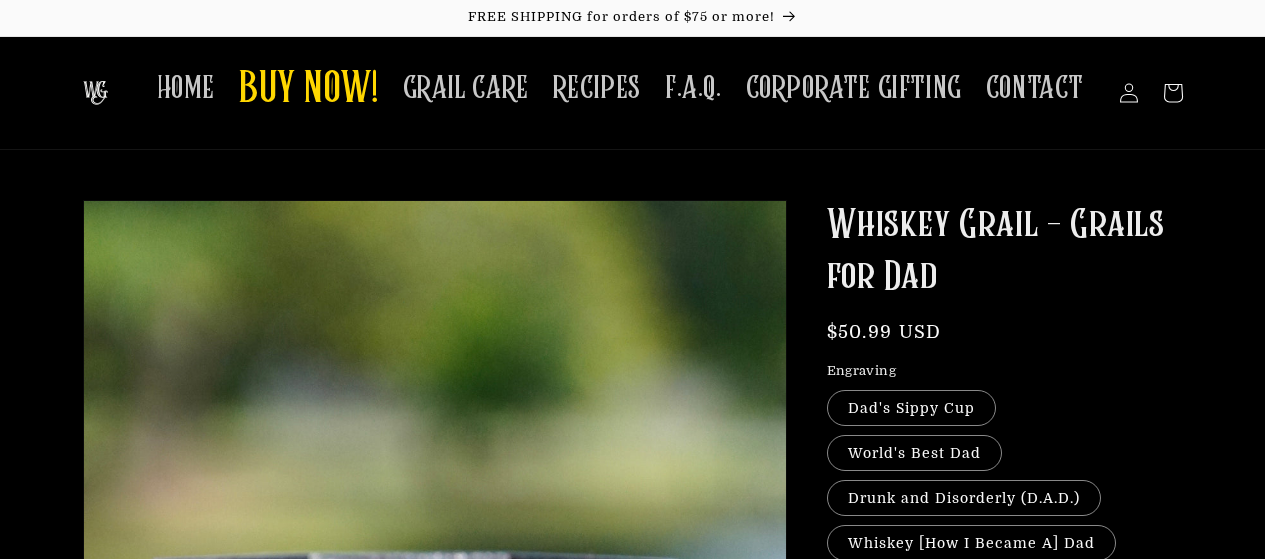 scroll, scrollTop: 0, scrollLeft: 0, axis: both 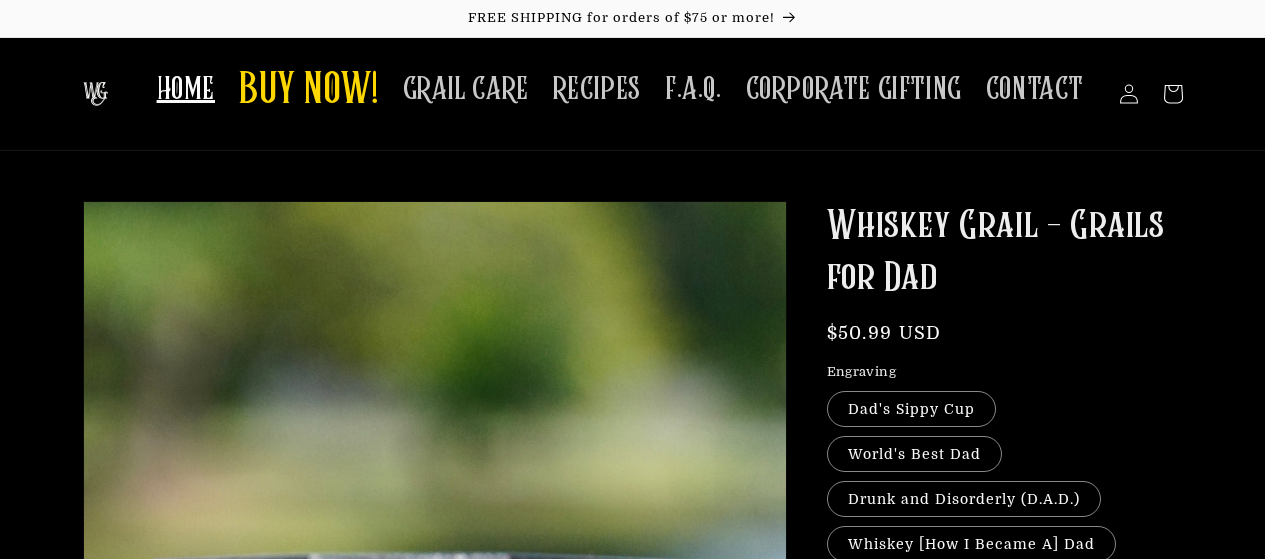 click on "HOME" at bounding box center [186, 89] 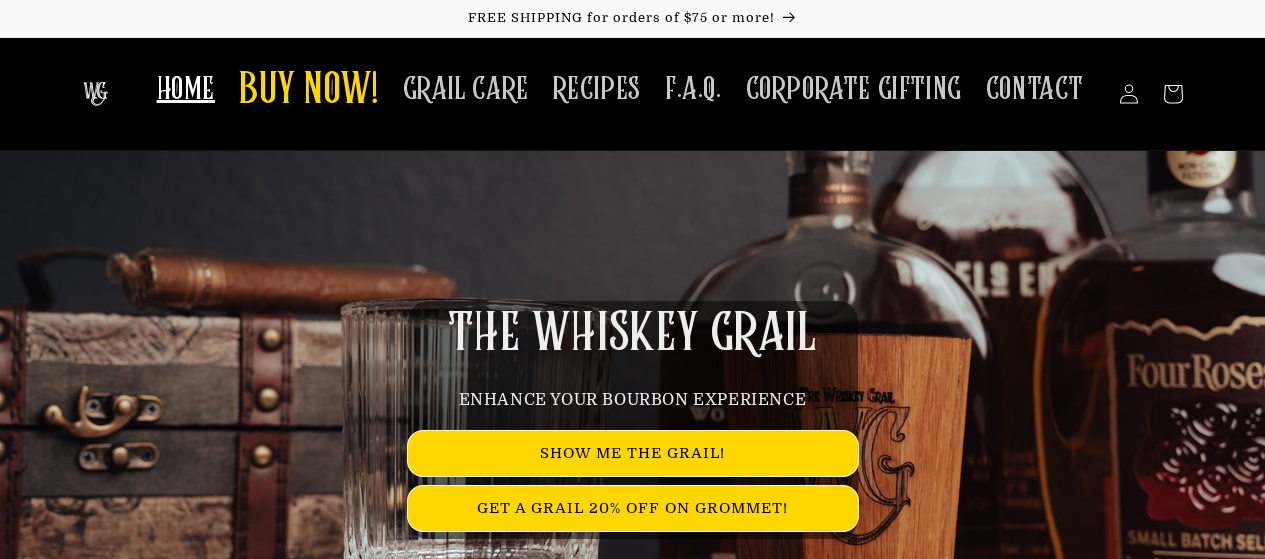 scroll, scrollTop: 0, scrollLeft: 0, axis: both 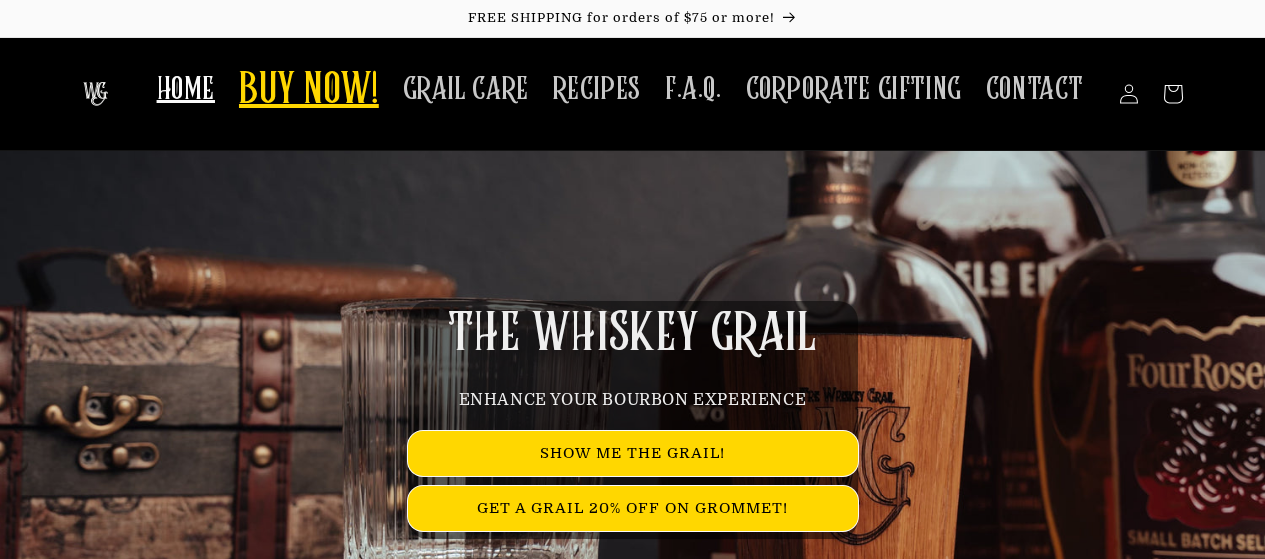 click on "BUY NOW!" at bounding box center (309, 91) 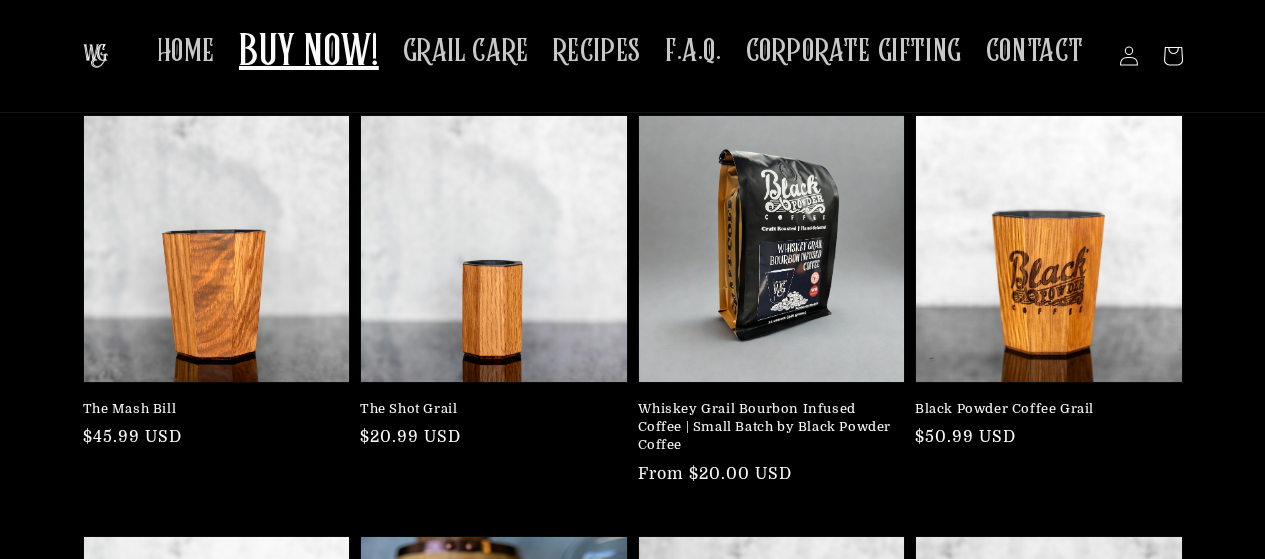 scroll, scrollTop: 0, scrollLeft: 0, axis: both 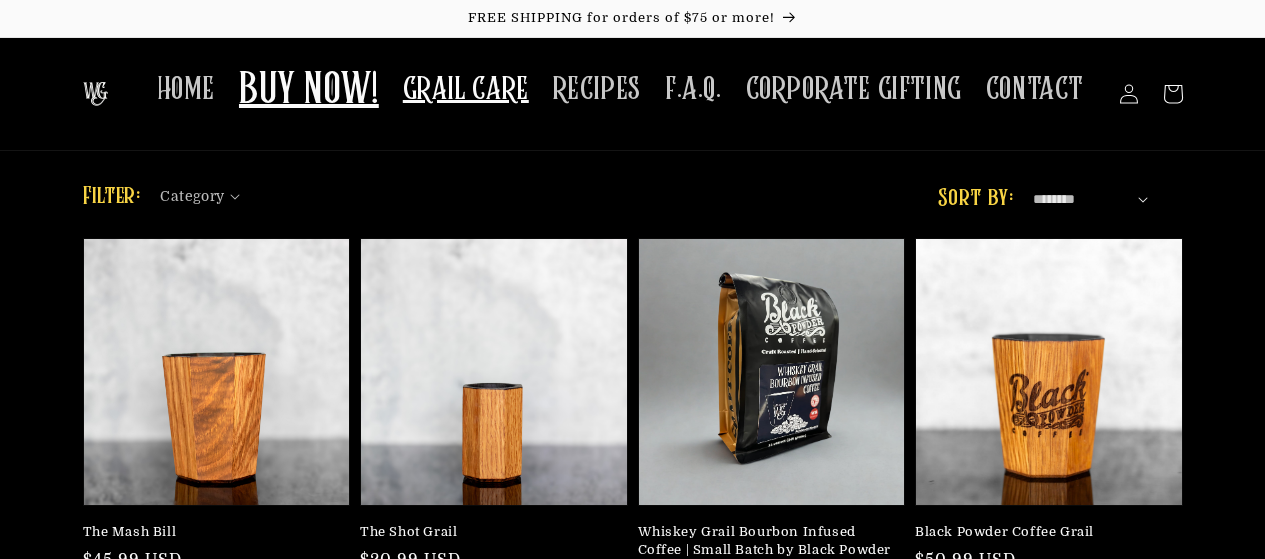 click on "GRAIL CARE" at bounding box center [466, 89] 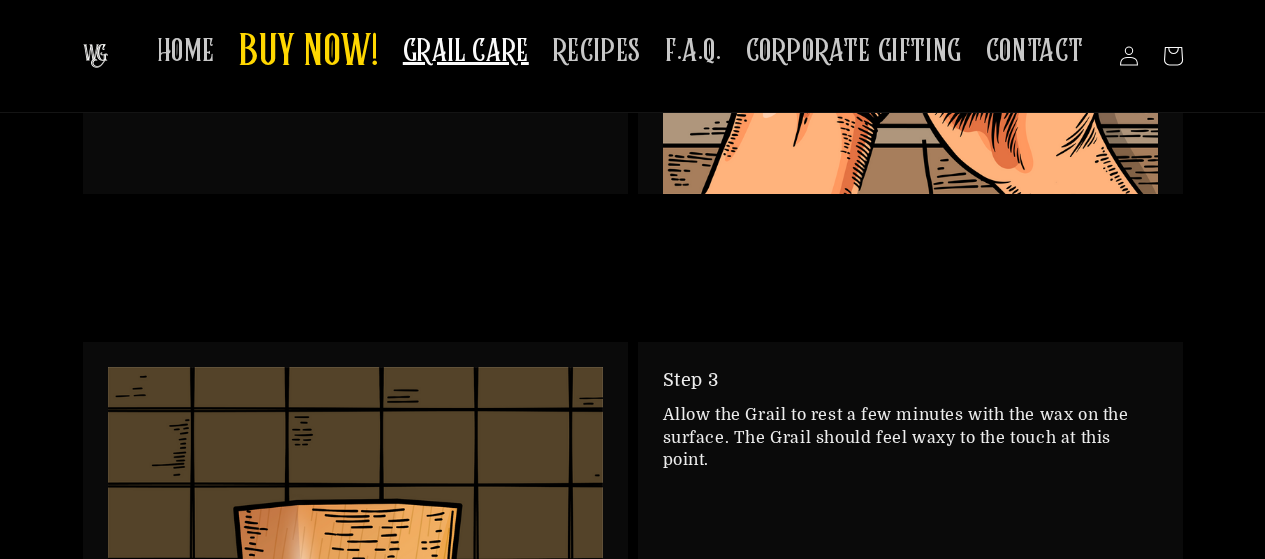 scroll, scrollTop: 2900, scrollLeft: 0, axis: vertical 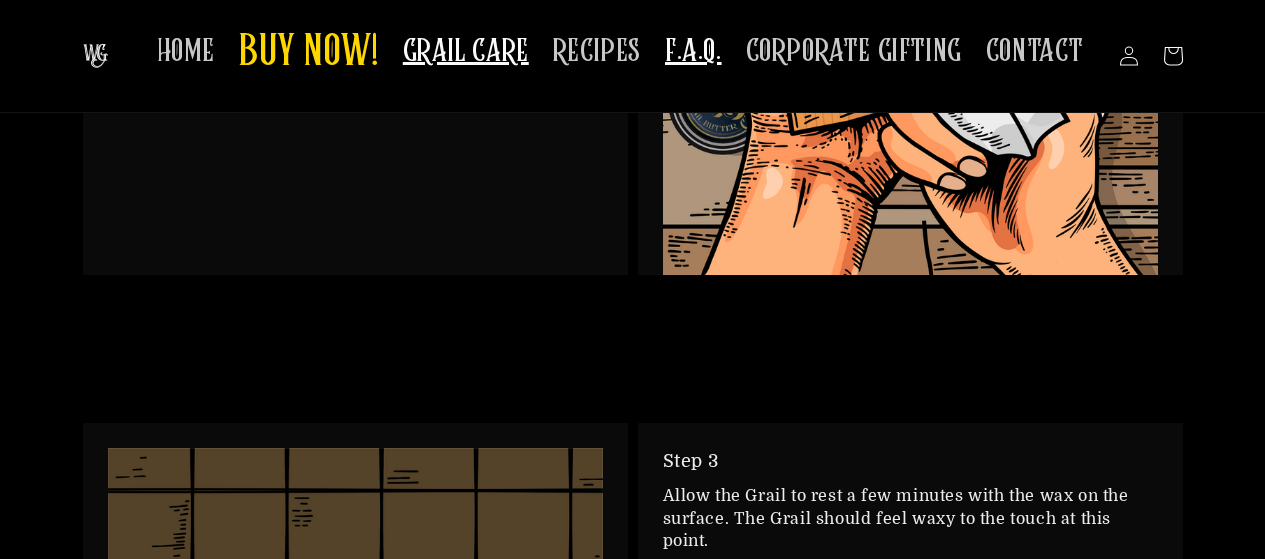 click on "F.A.Q." at bounding box center [693, 51] 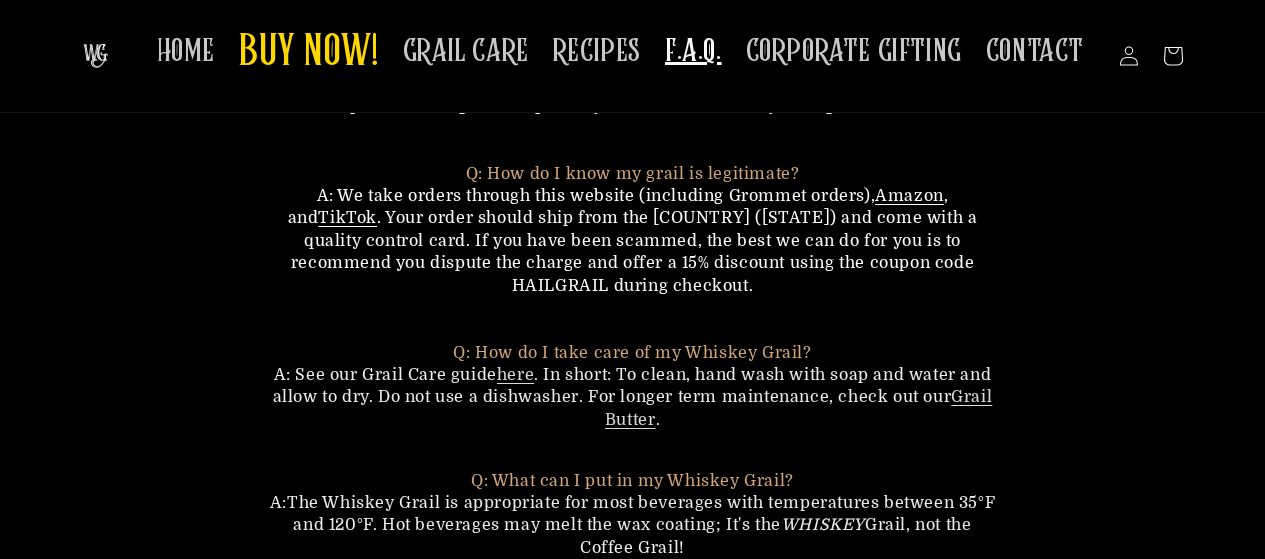 scroll, scrollTop: 0, scrollLeft: 0, axis: both 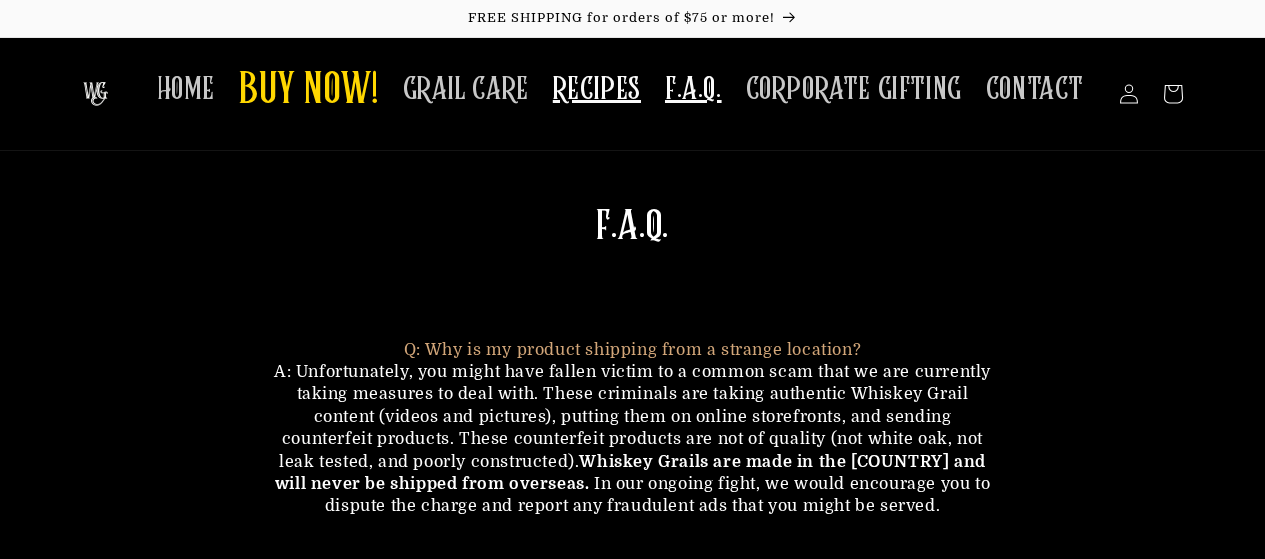 click on "RECIPES" at bounding box center (597, 89) 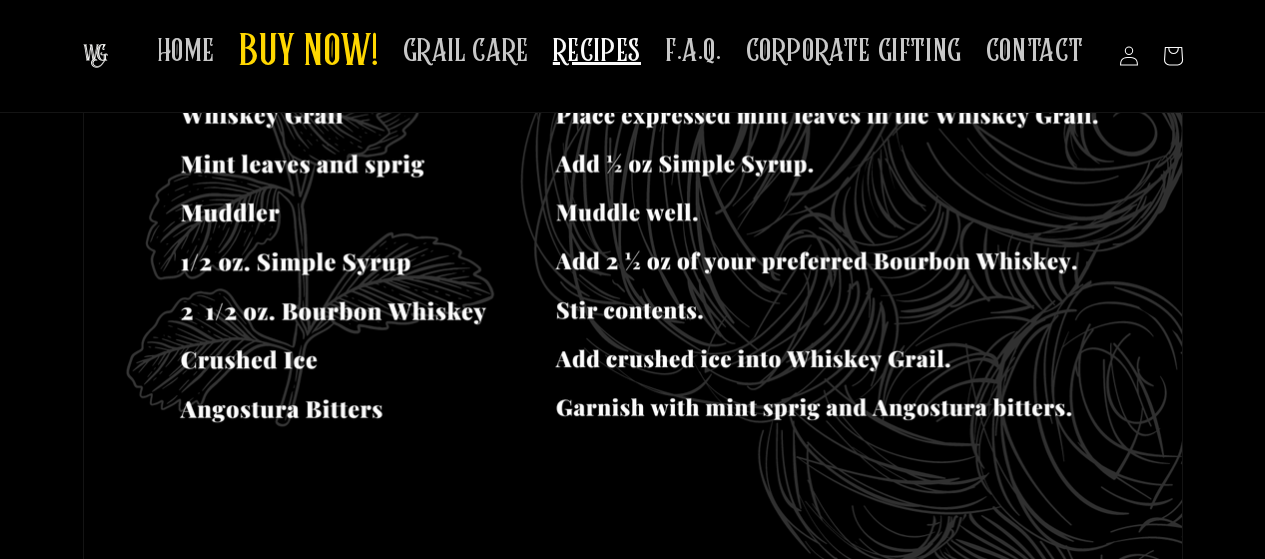 scroll, scrollTop: 0, scrollLeft: 0, axis: both 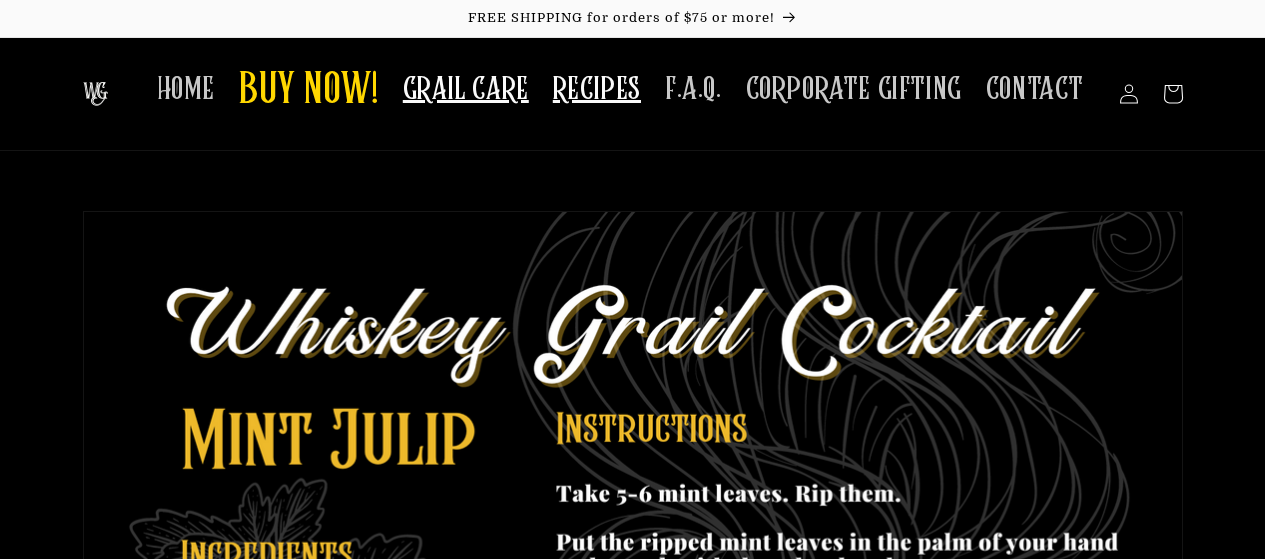click on "GRAIL CARE" at bounding box center (466, 89) 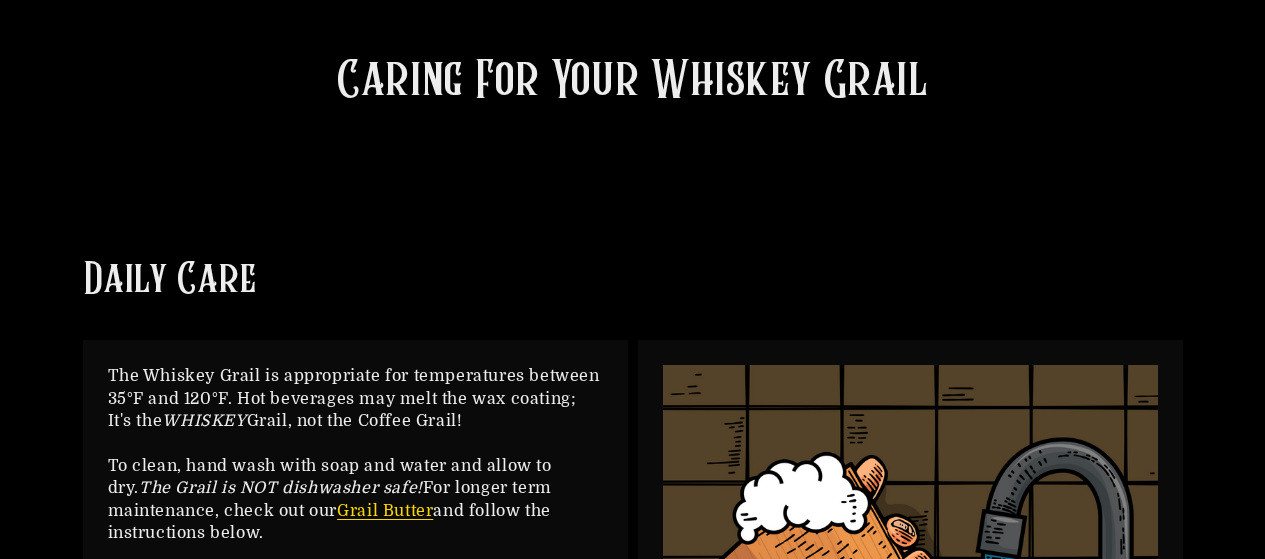 scroll, scrollTop: 0, scrollLeft: 0, axis: both 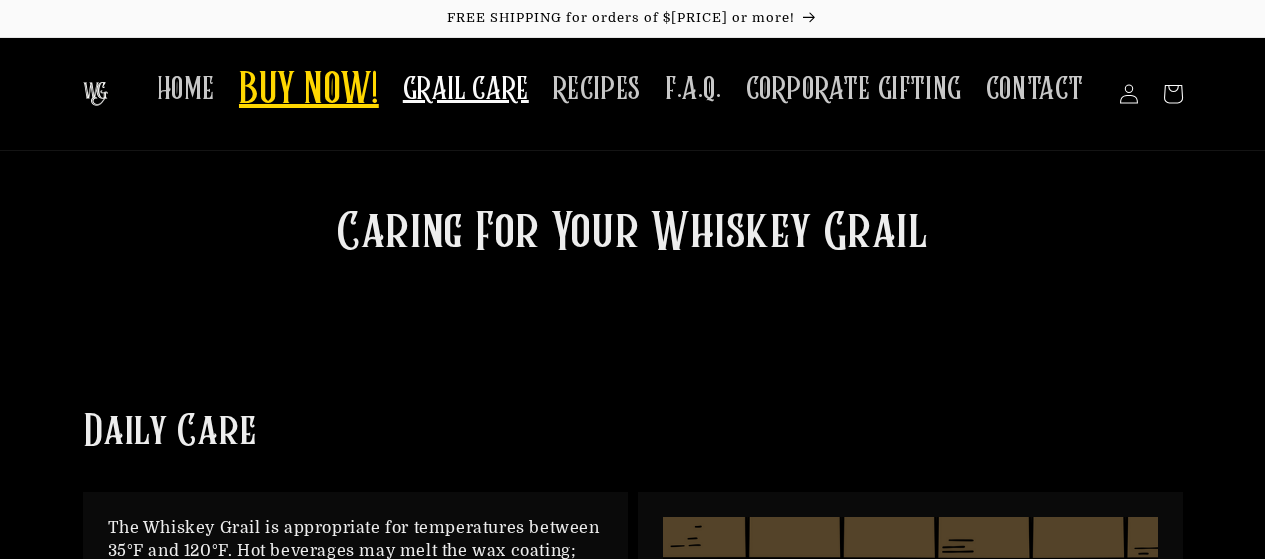 click on "BUY NOW!" at bounding box center (309, 91) 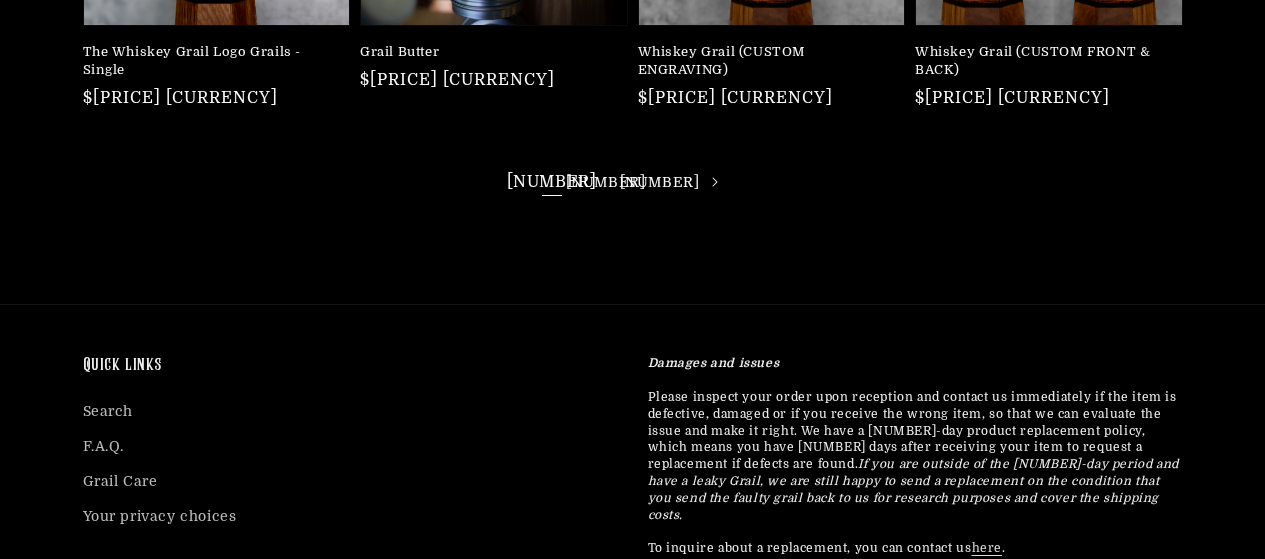 scroll, scrollTop: 1000, scrollLeft: 0, axis: vertical 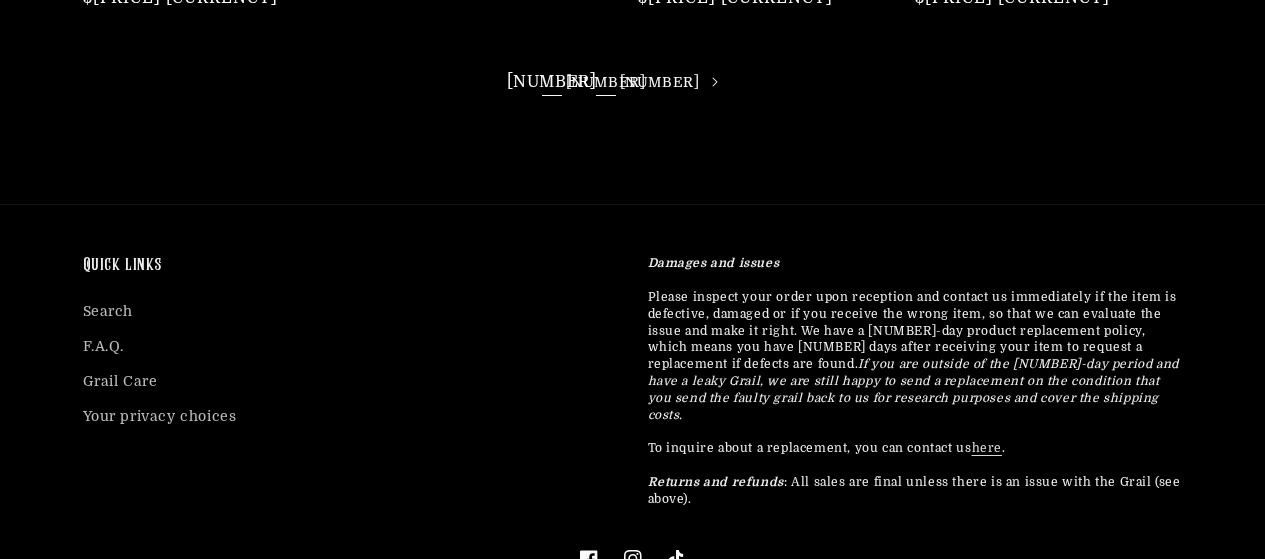 click on "2" at bounding box center [606, 82] 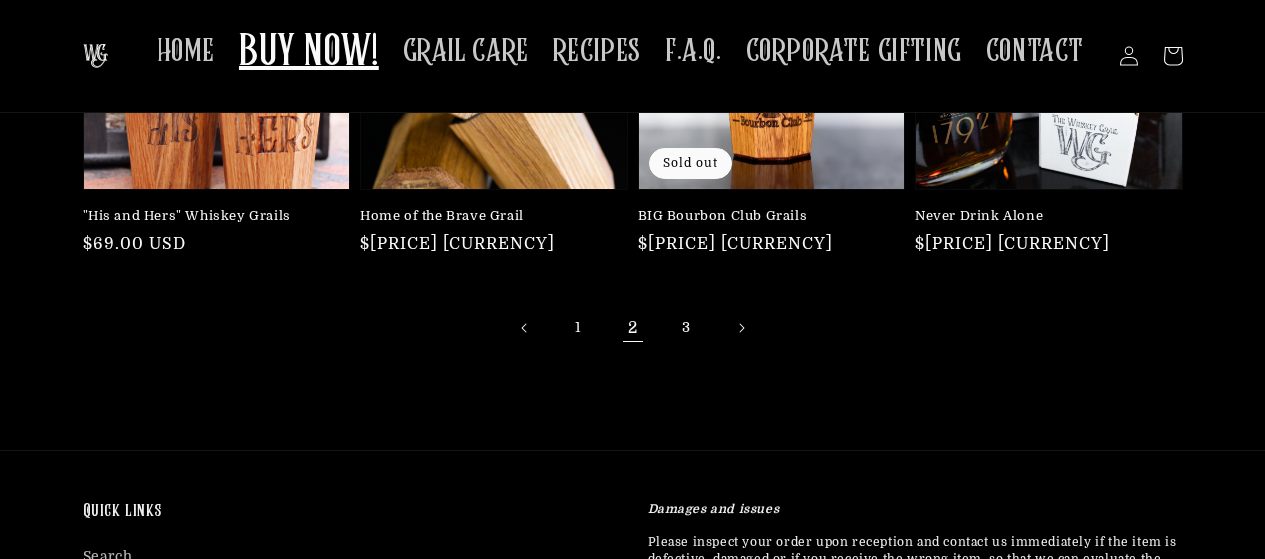 scroll, scrollTop: 600, scrollLeft: 0, axis: vertical 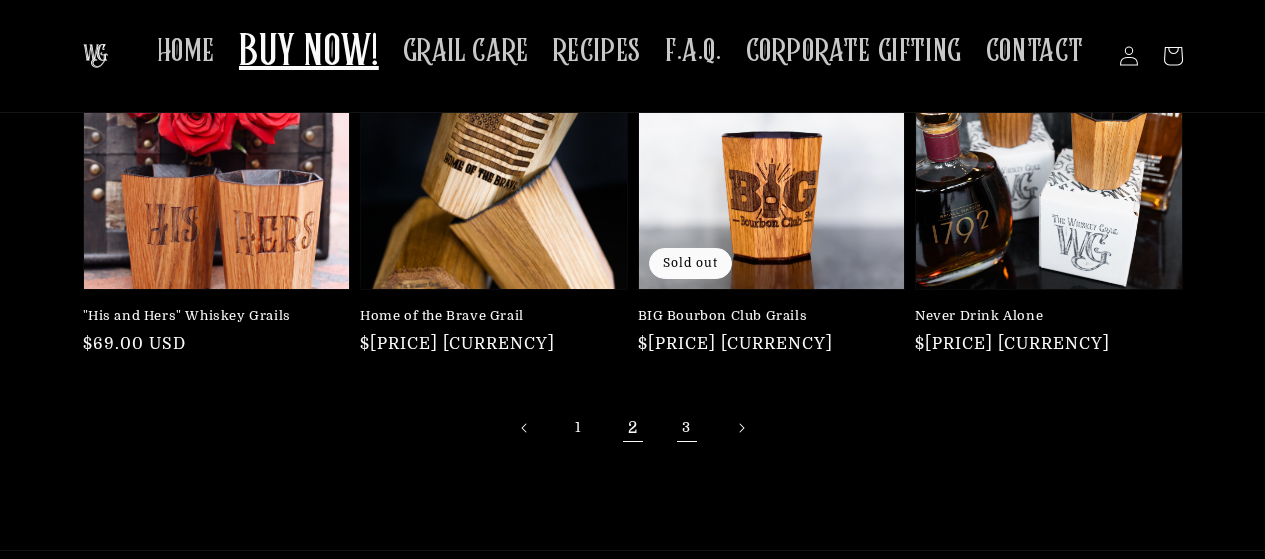 click on "[NUMBER]" at bounding box center (687, 428) 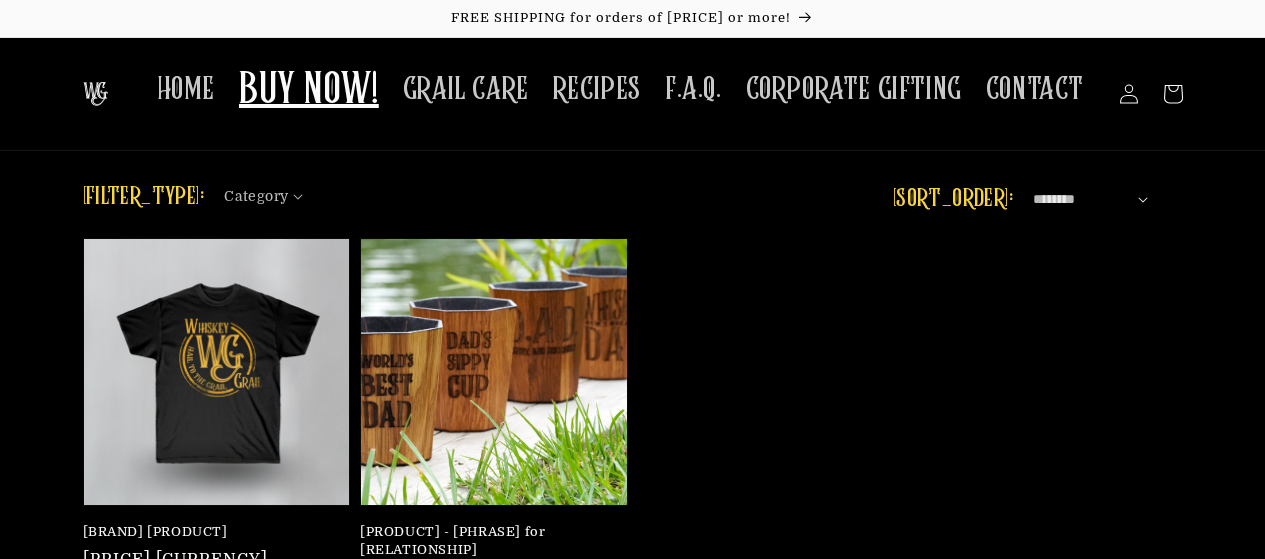 scroll, scrollTop: 0, scrollLeft: 0, axis: both 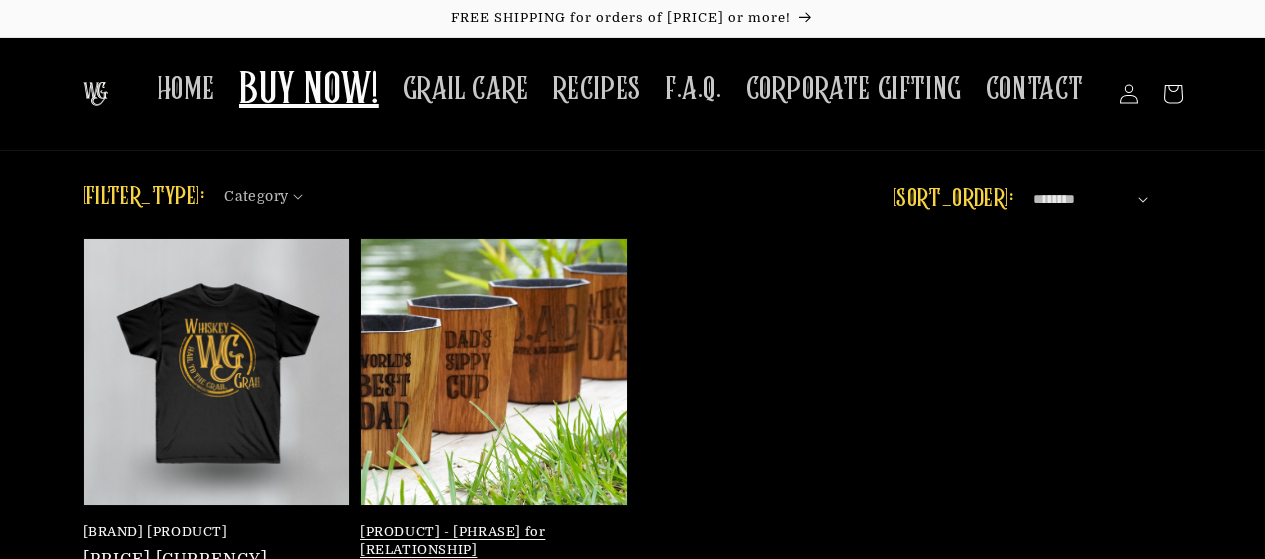 click on "Whiskey Grail - Grails for Dad" at bounding box center (488, 541) 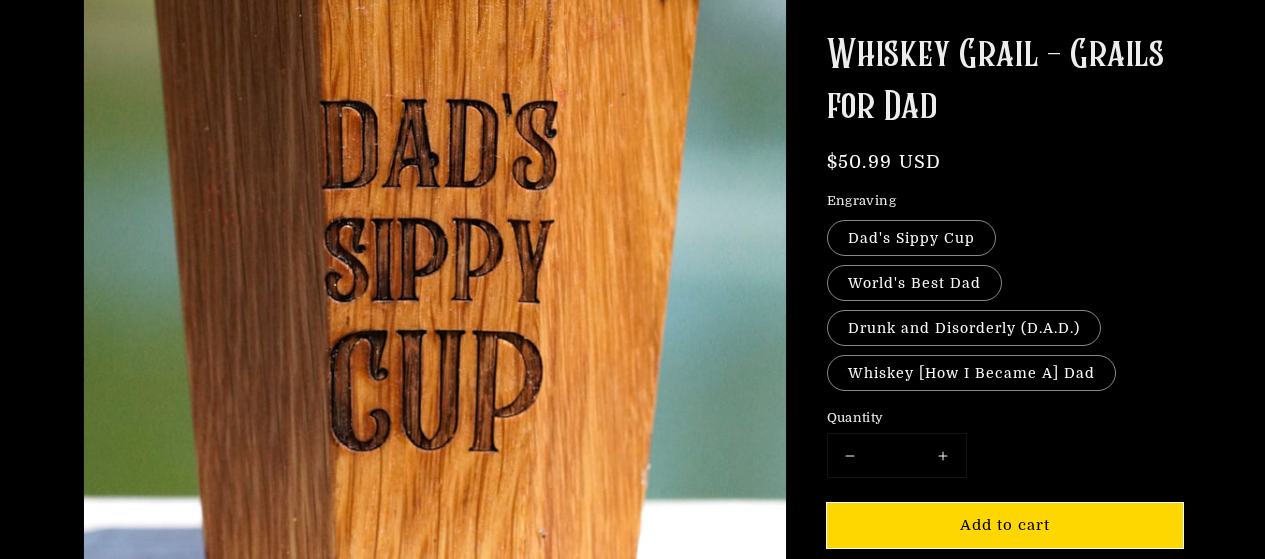 scroll, scrollTop: 600, scrollLeft: 0, axis: vertical 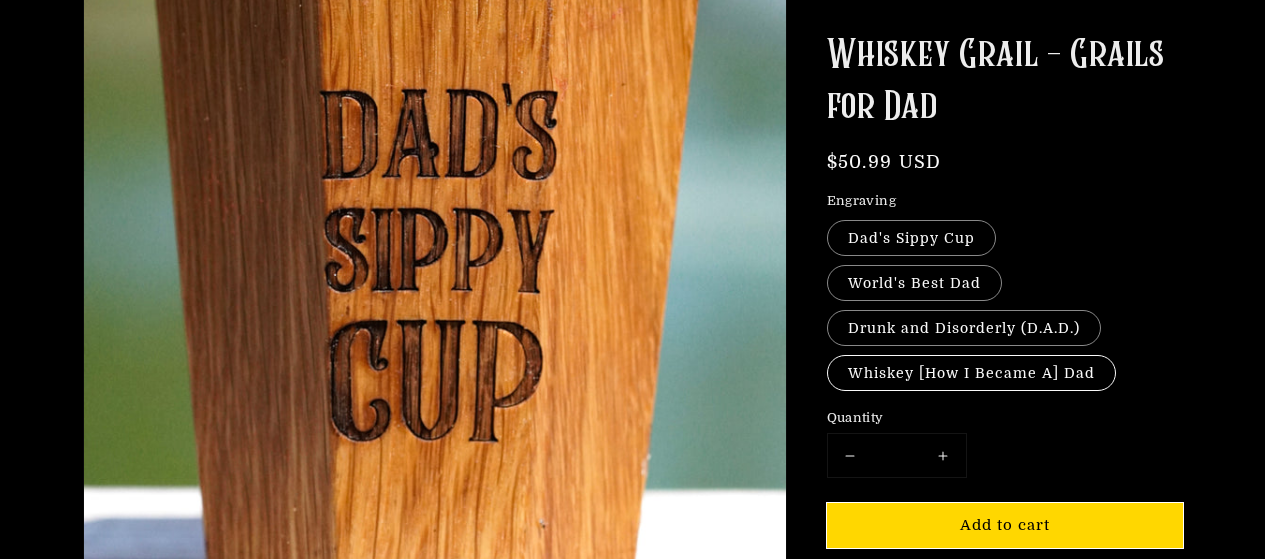 click on "Whiskey [How I Became A] Dad" at bounding box center (971, 373) 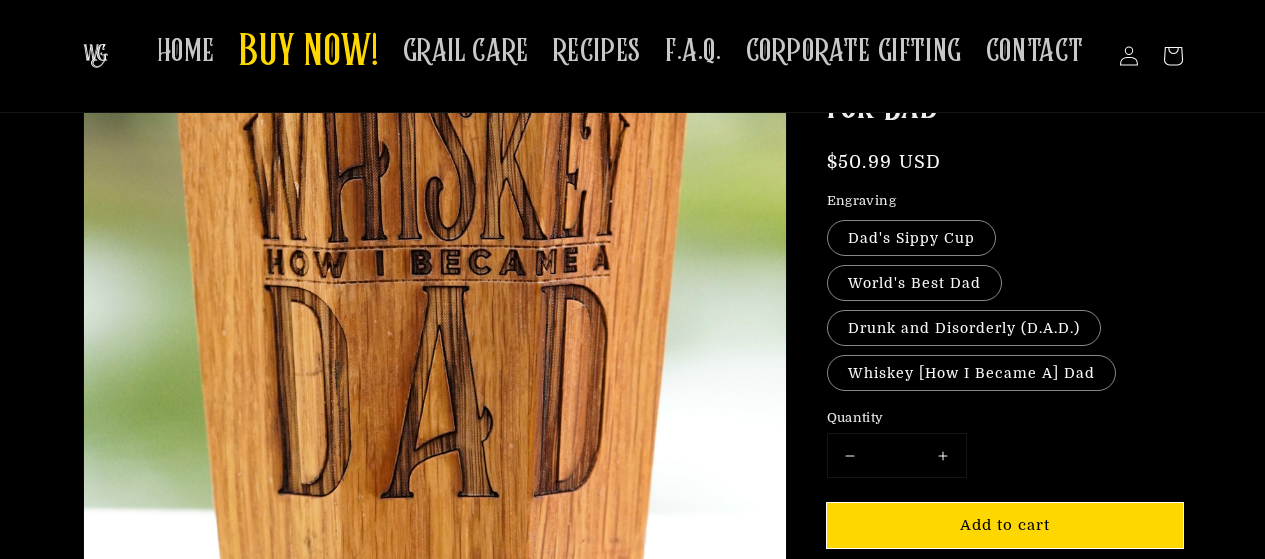 scroll, scrollTop: 601, scrollLeft: 0, axis: vertical 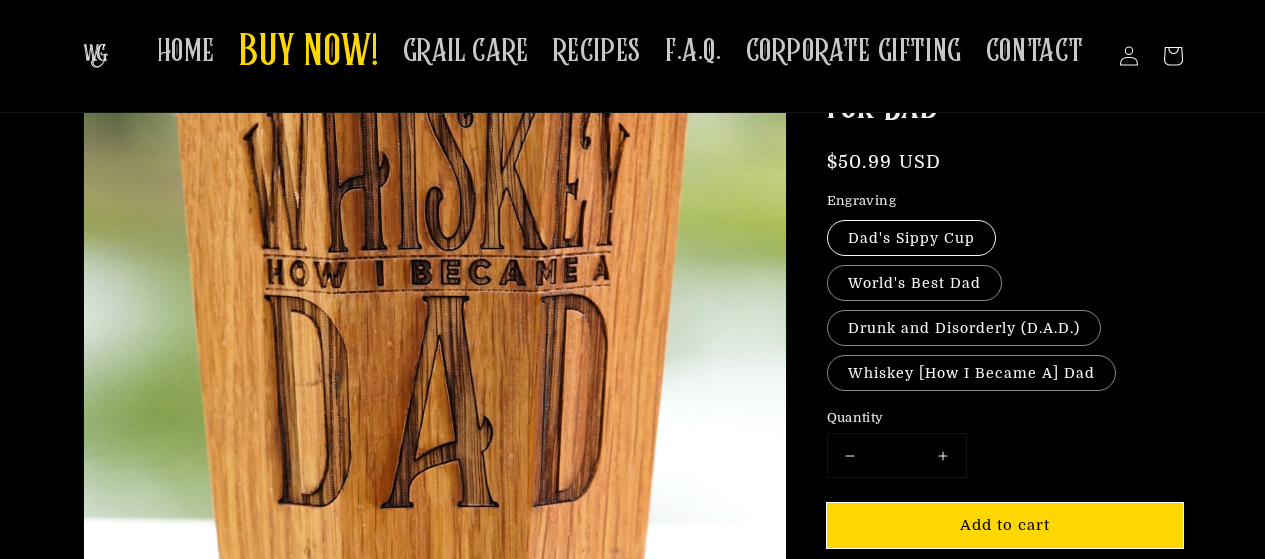 click on "Dad's Sippy Cup" at bounding box center (911, 238) 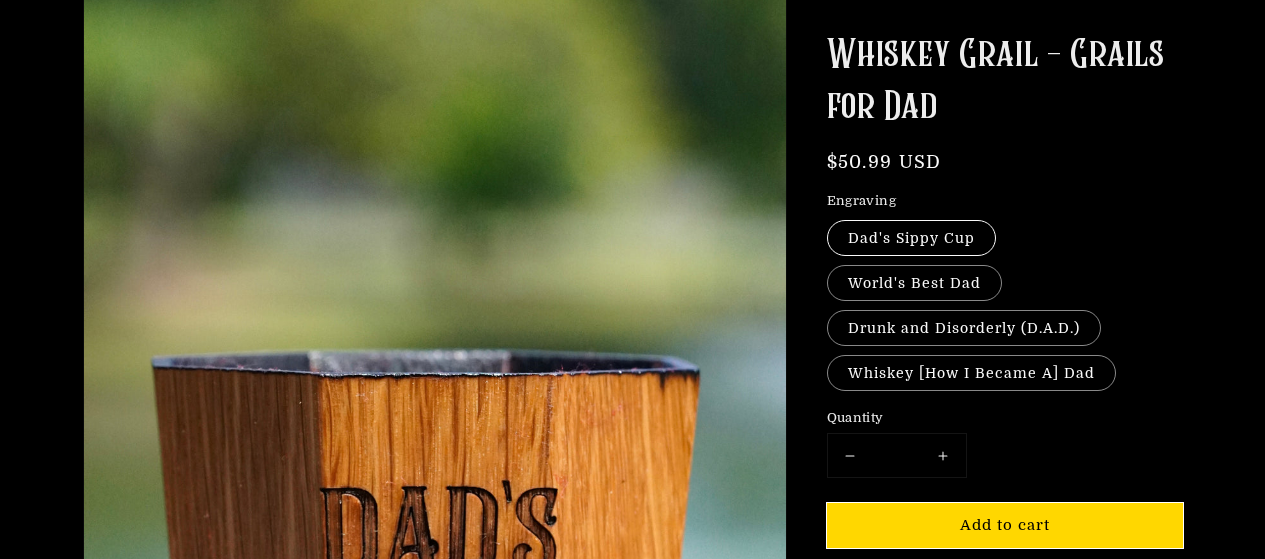 scroll, scrollTop: 201, scrollLeft: 0, axis: vertical 